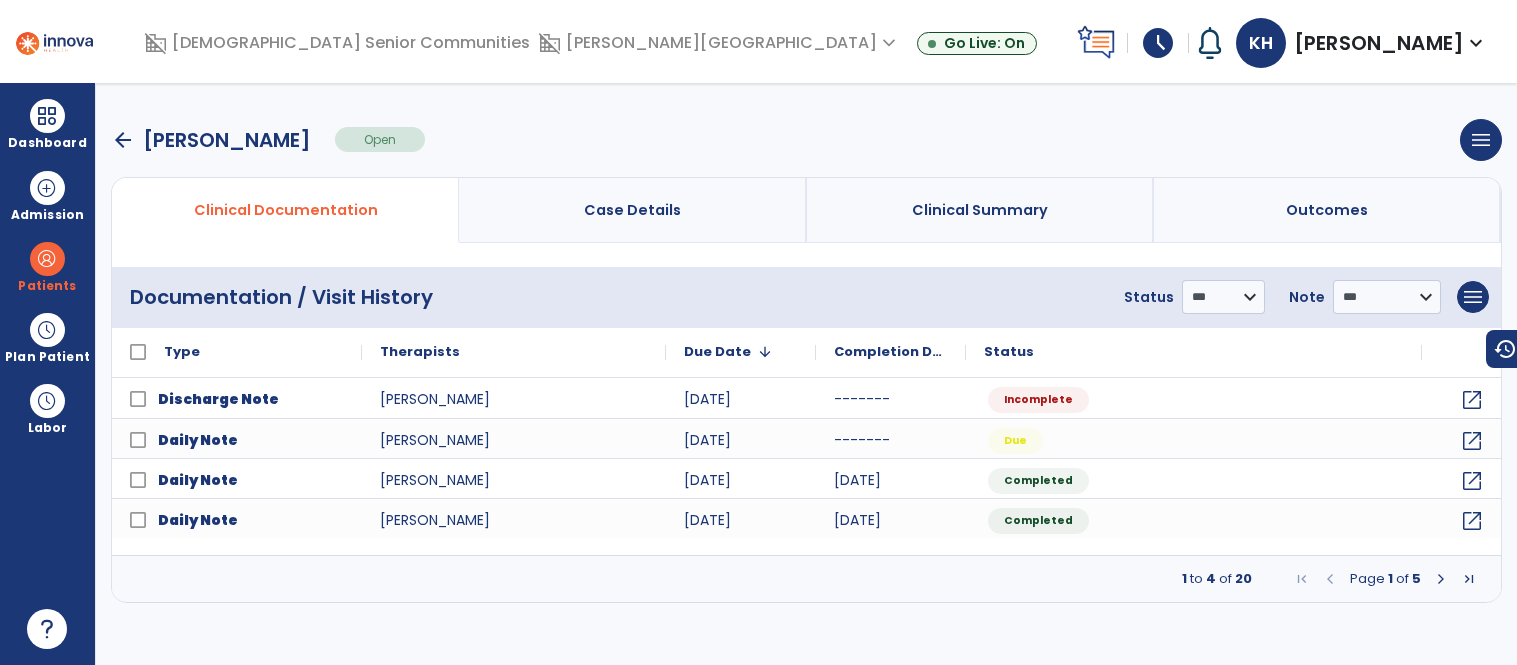 scroll, scrollTop: 0, scrollLeft: 0, axis: both 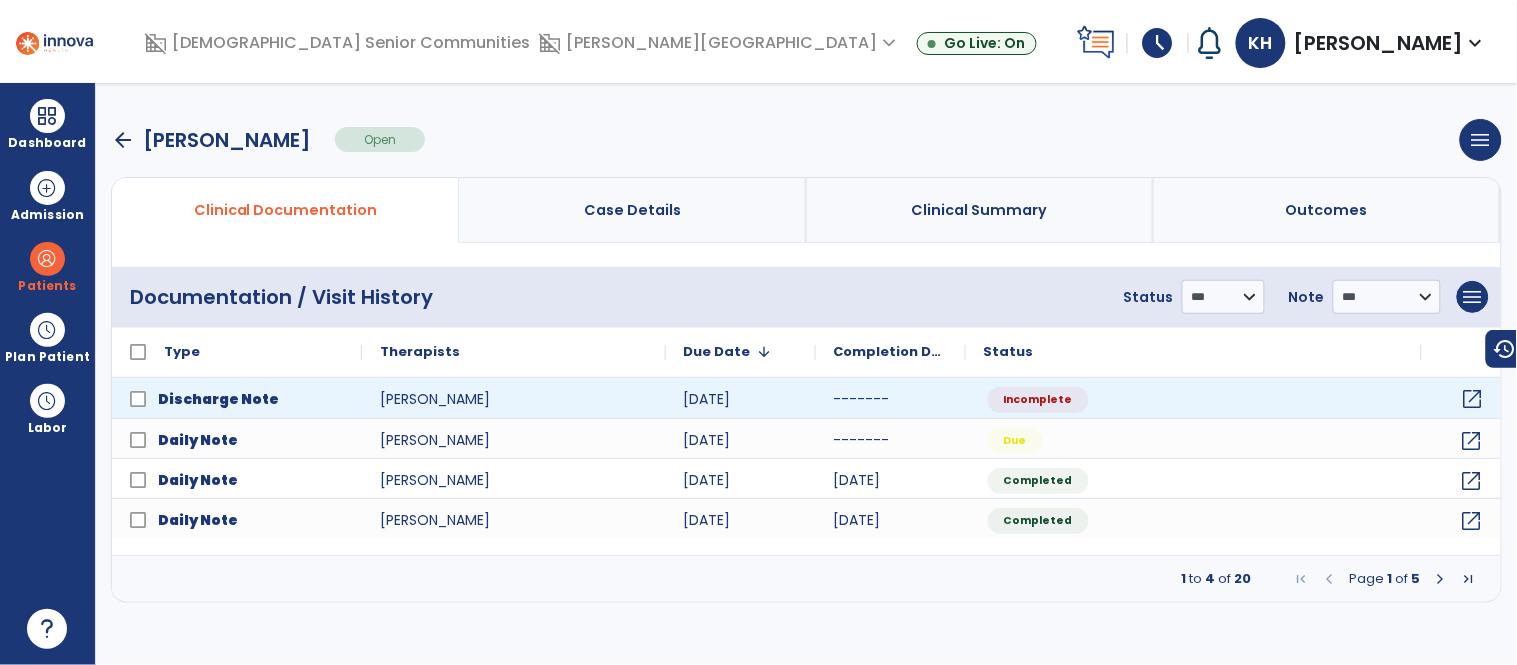 click on "open_in_new" 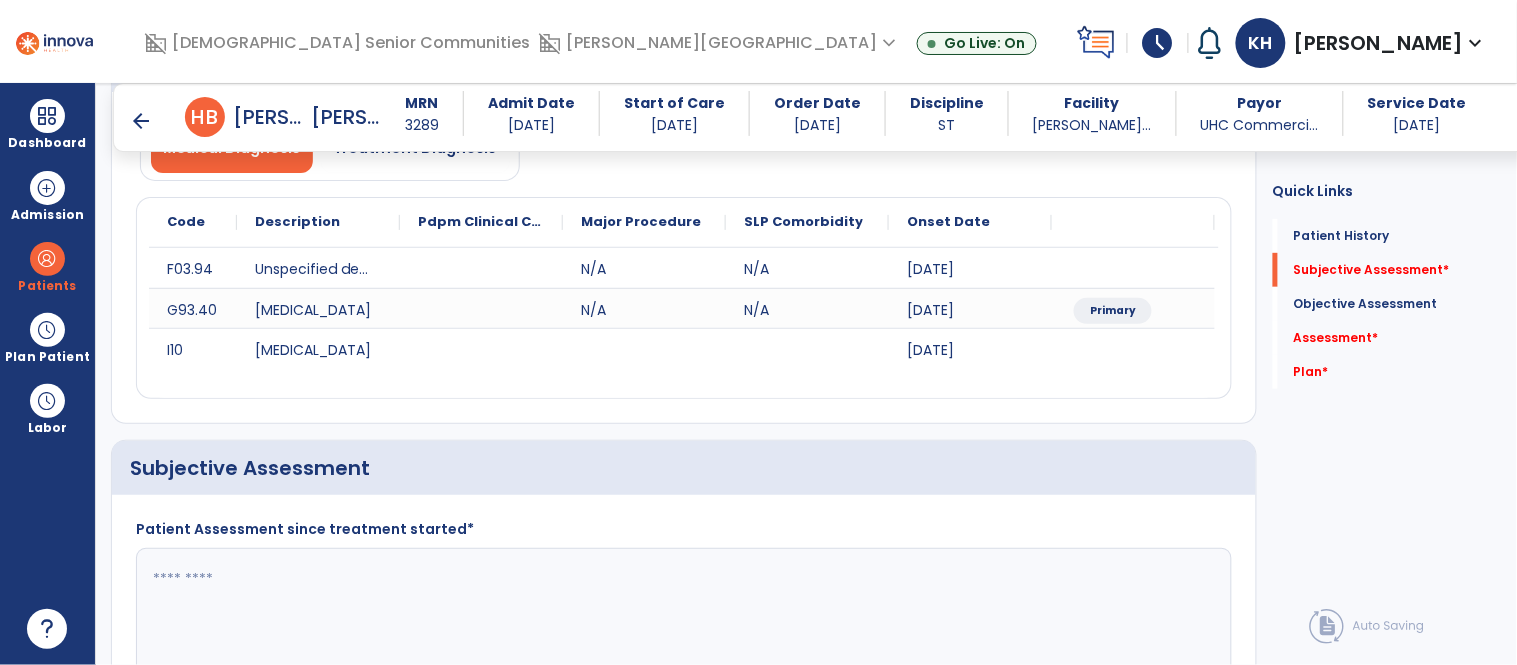 scroll, scrollTop: 410, scrollLeft: 0, axis: vertical 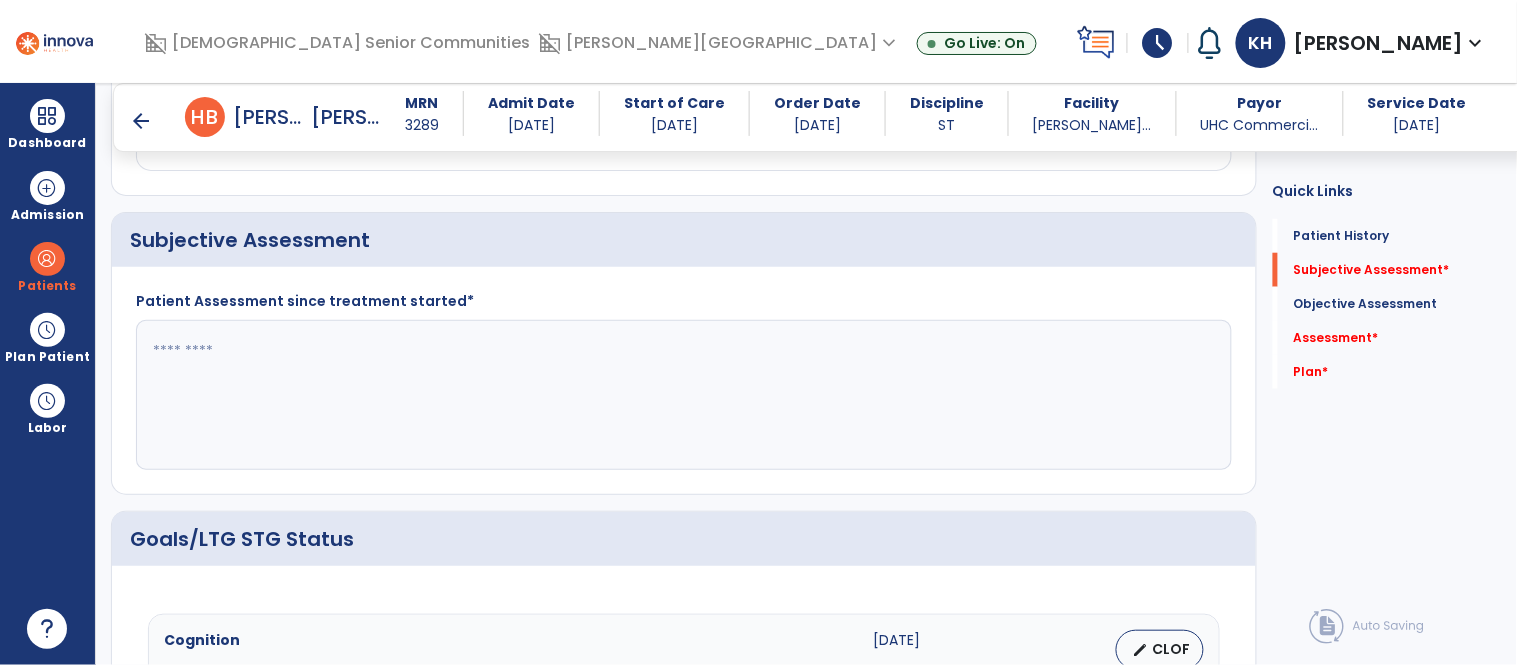 click 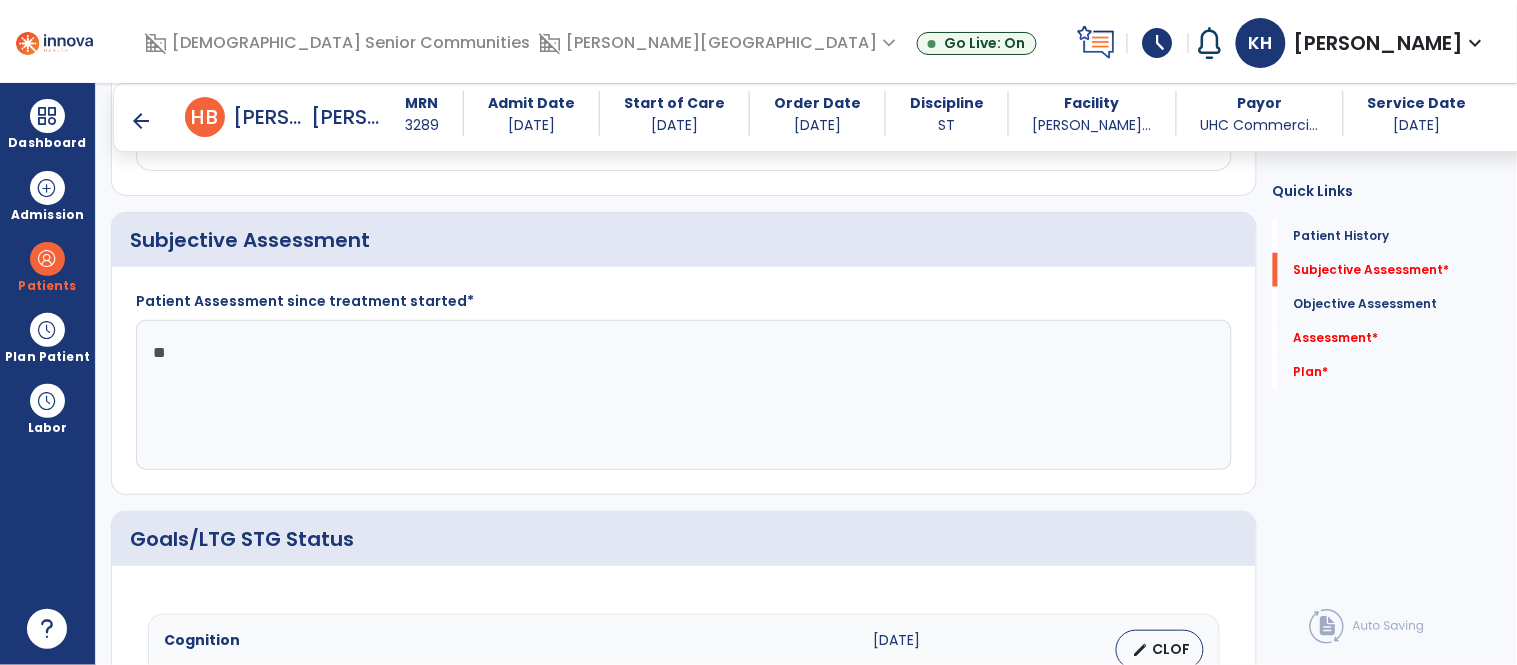 type on "*" 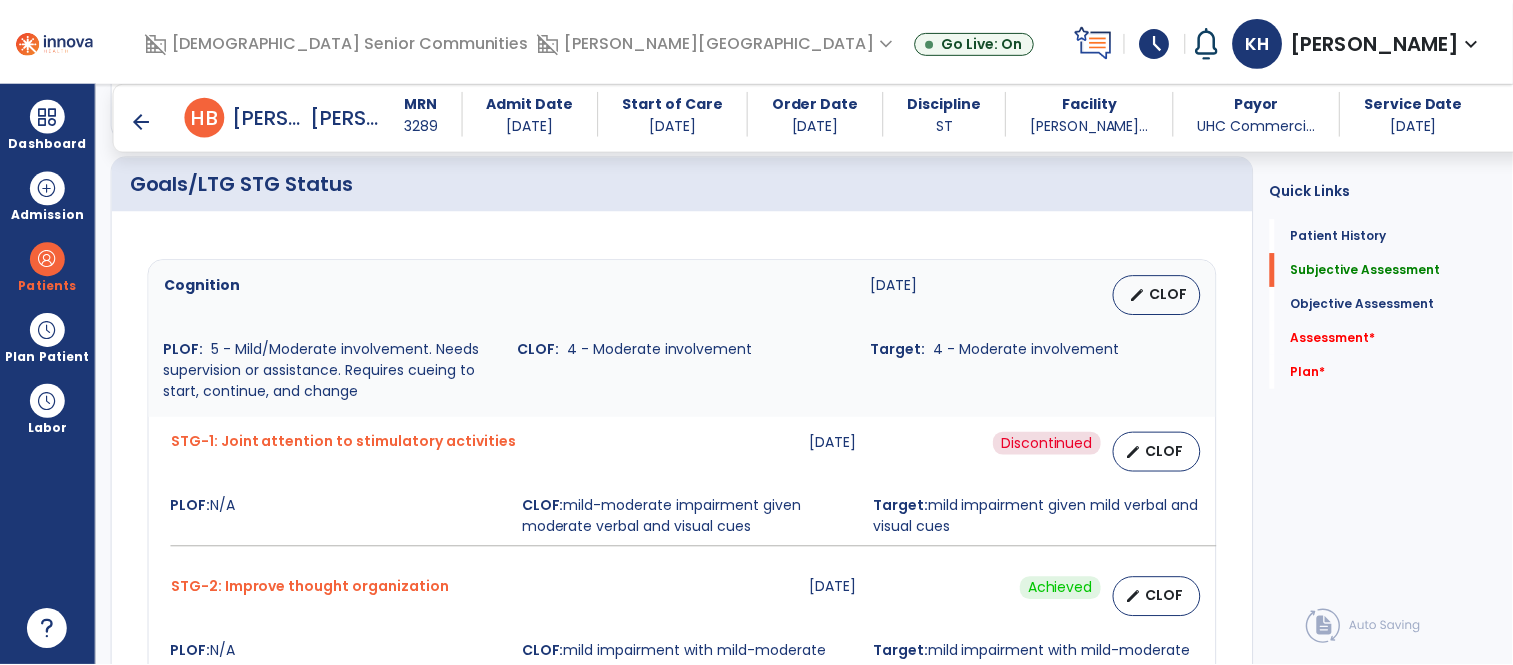 scroll, scrollTop: 770, scrollLeft: 0, axis: vertical 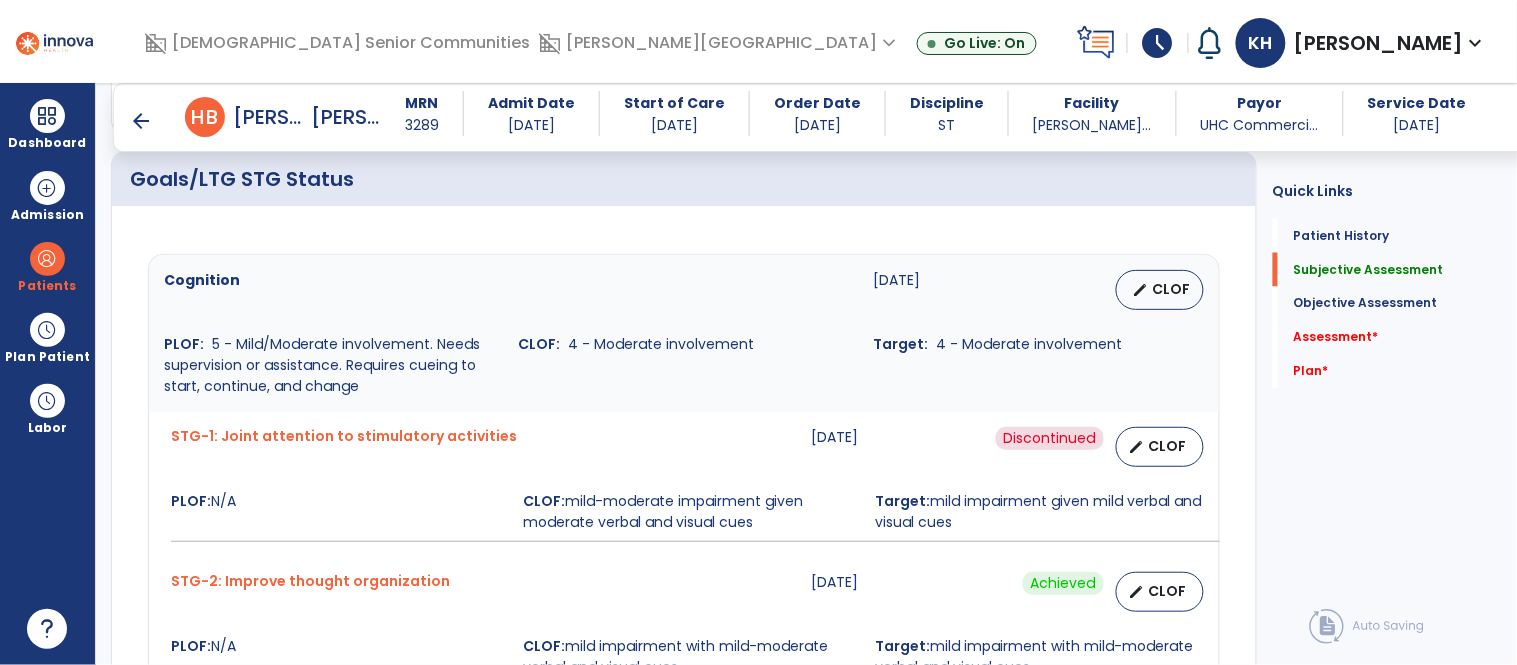 type on "**********" 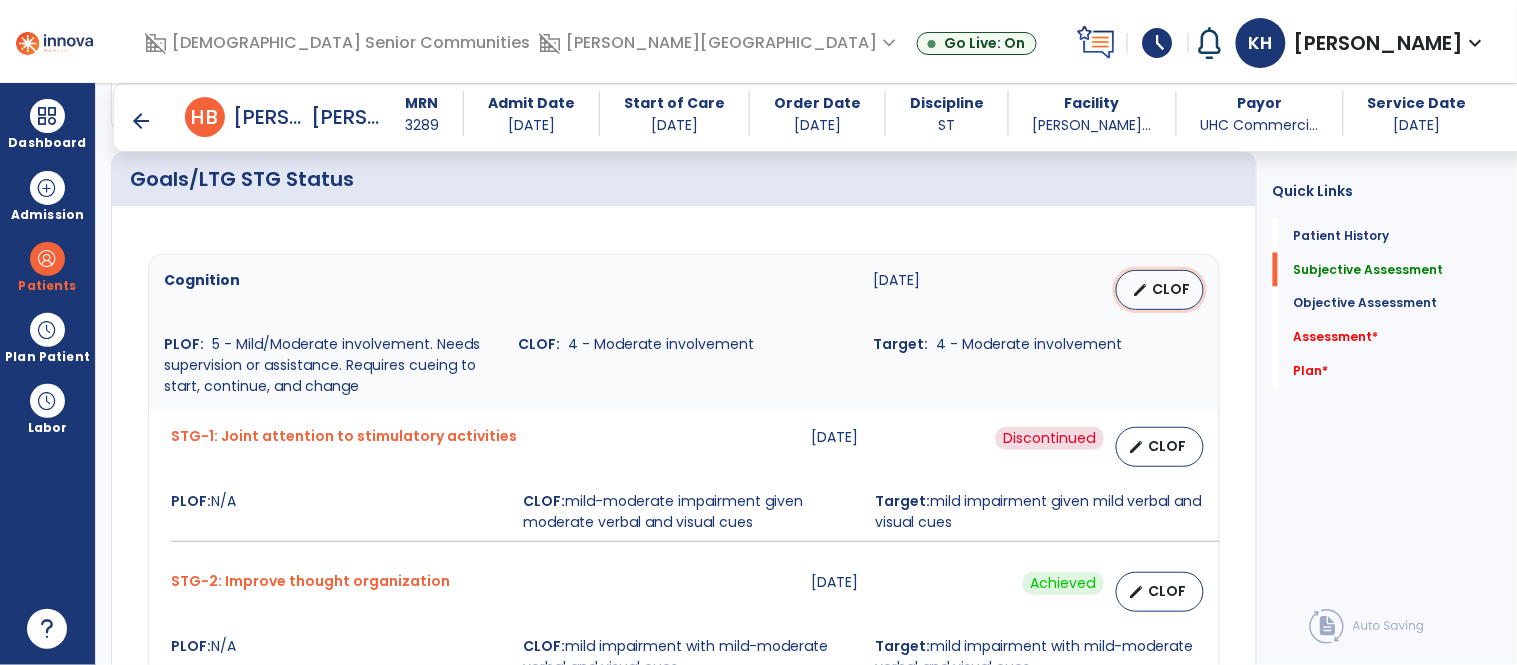 click on "edit" at bounding box center [1141, 290] 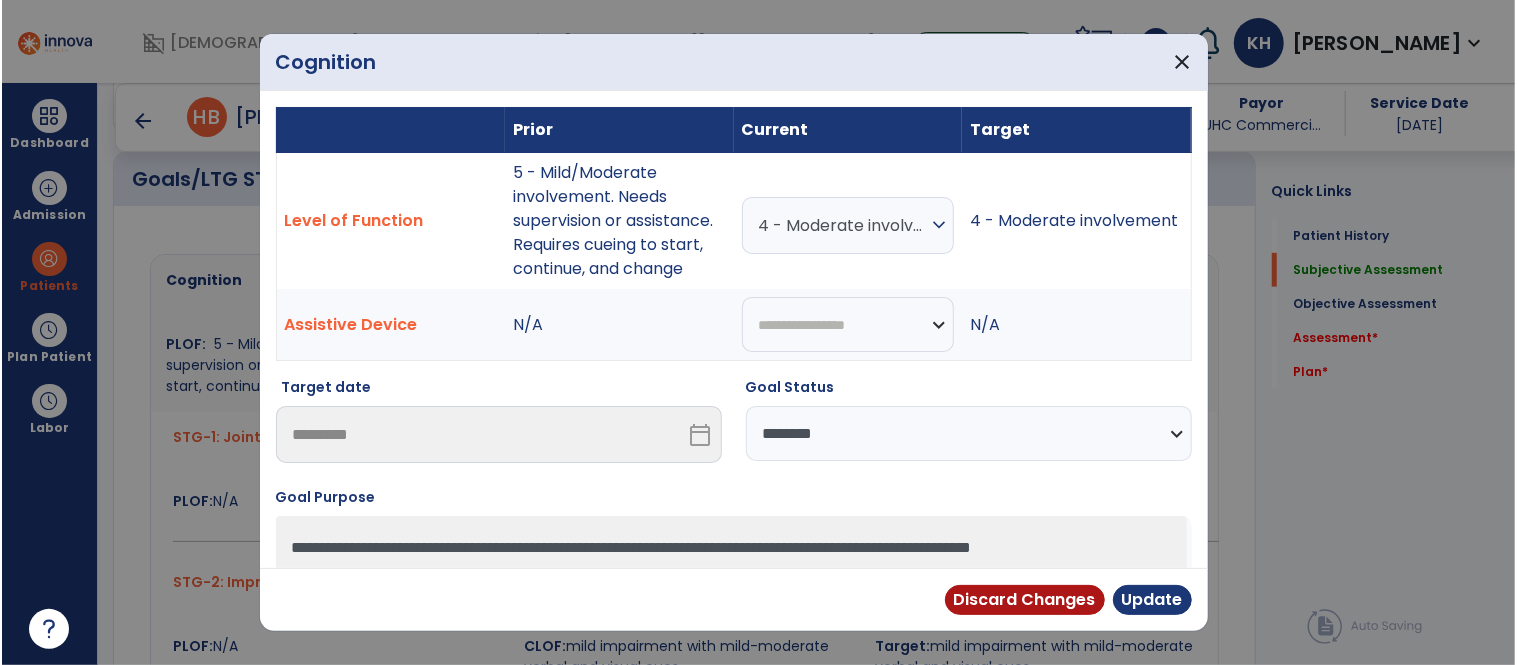 scroll, scrollTop: 770, scrollLeft: 0, axis: vertical 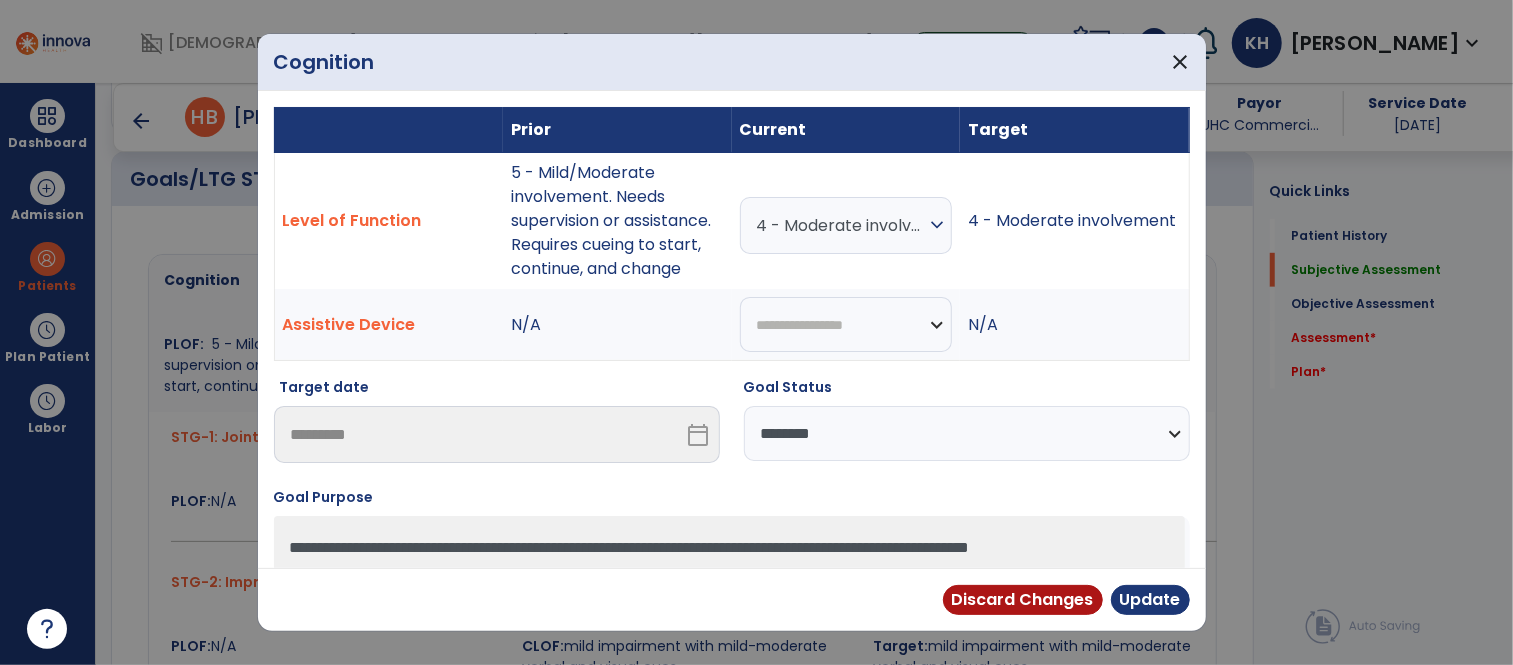 drag, startPoint x: 899, startPoint y: 438, endPoint x: 891, endPoint y: 446, distance: 11.313708 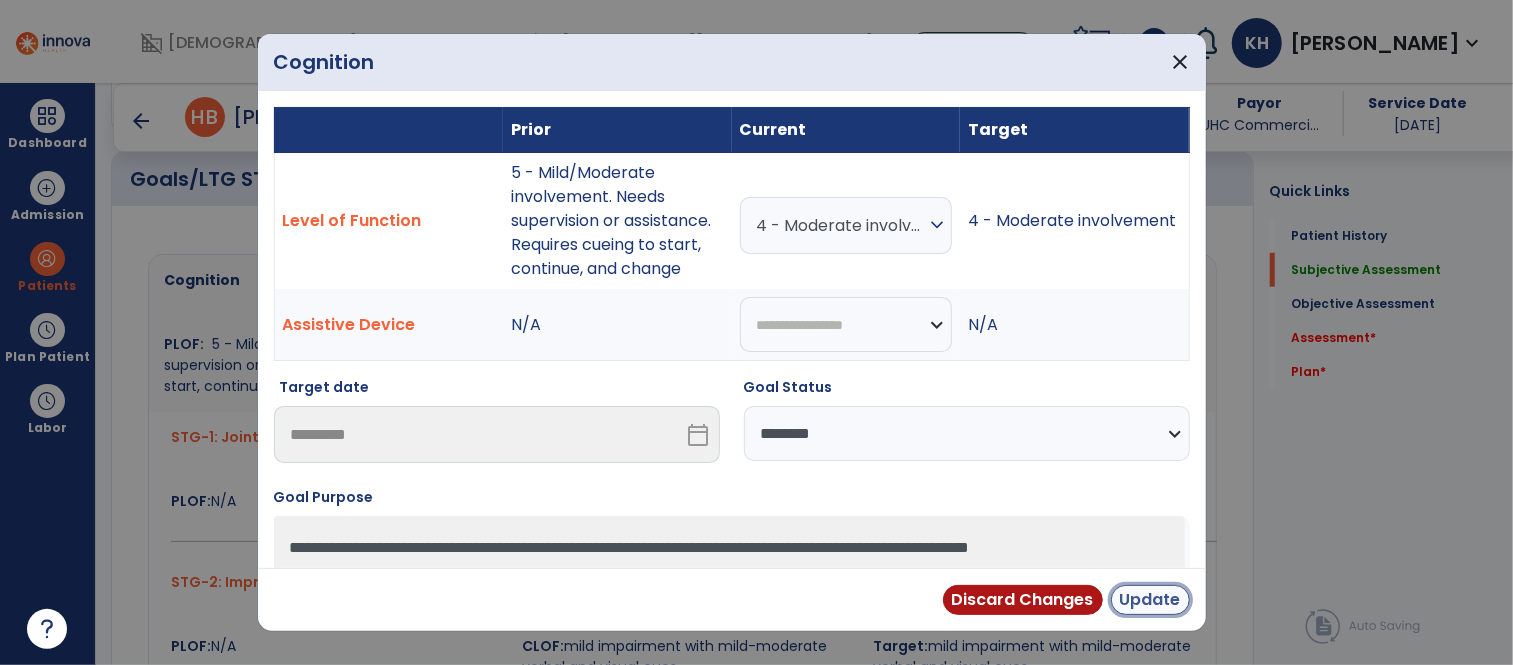 click on "Update" at bounding box center (1150, 600) 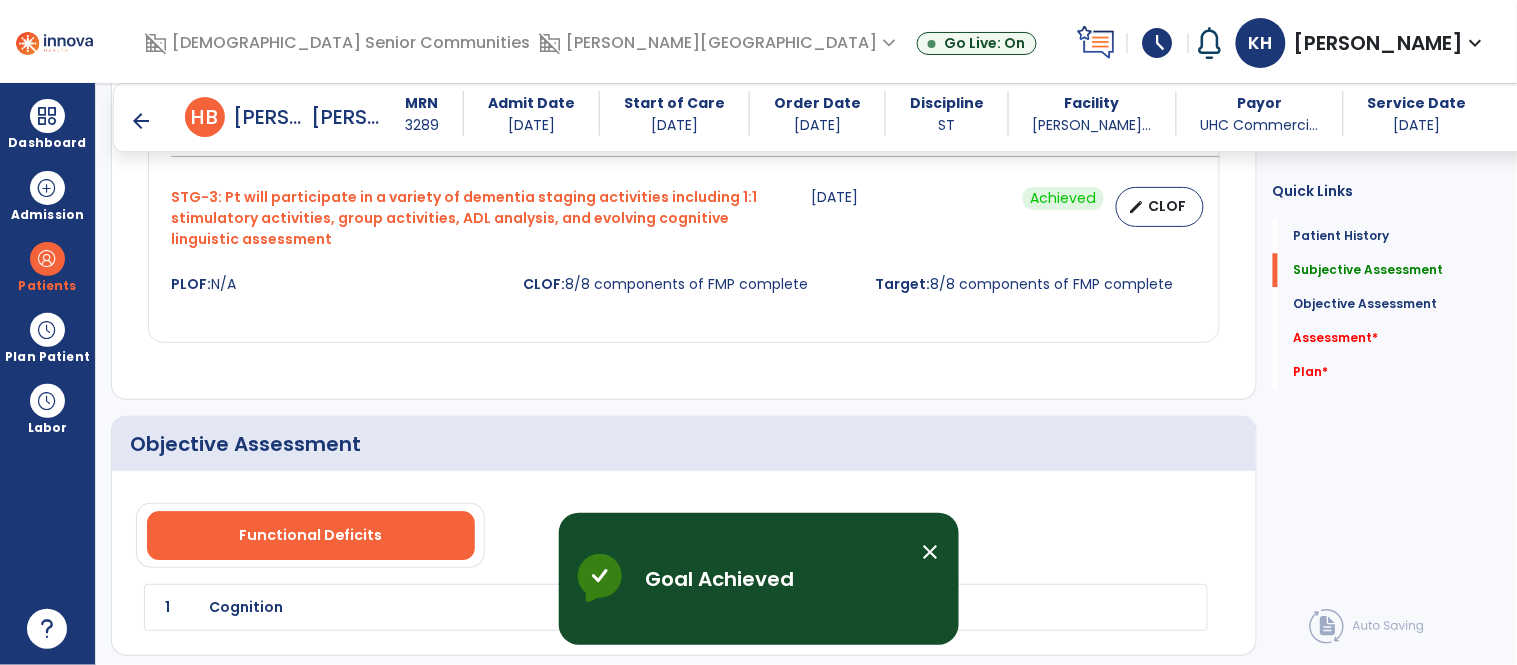 scroll, scrollTop: 1302, scrollLeft: 0, axis: vertical 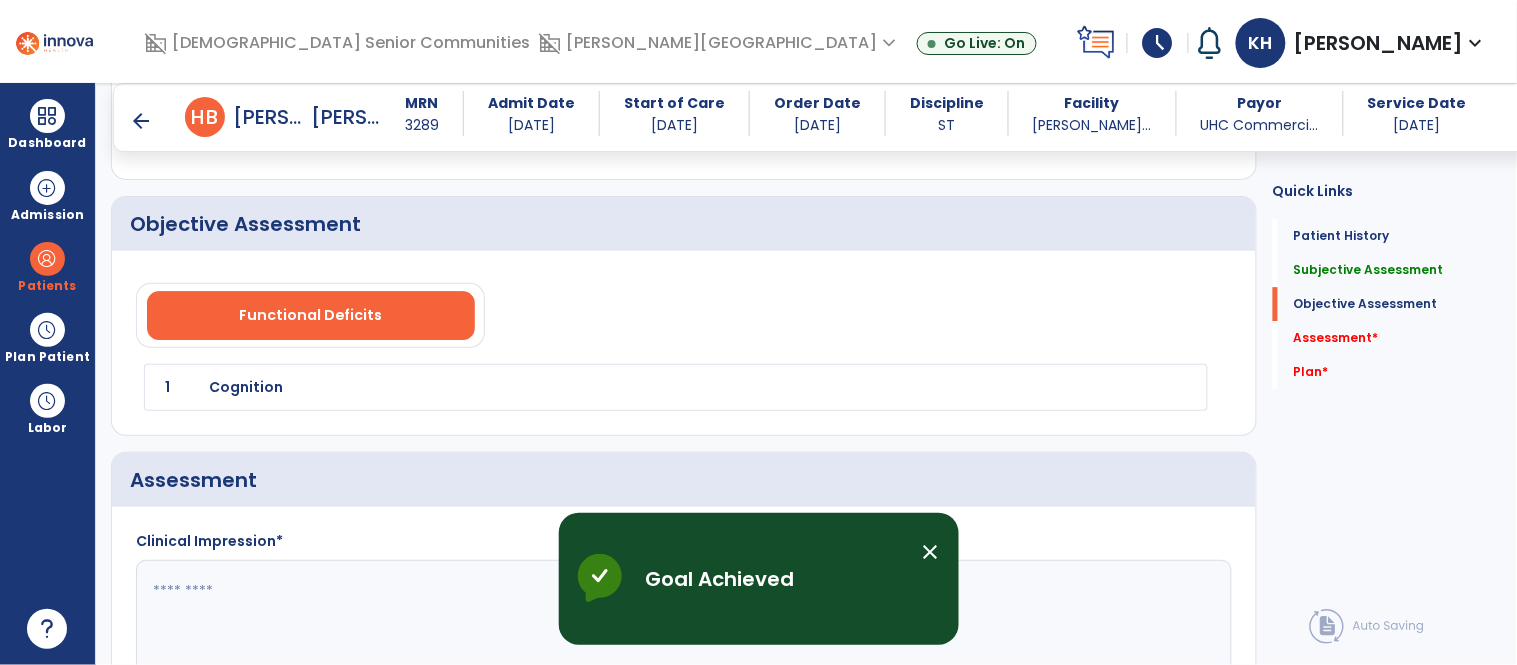 click on "Cognition" at bounding box center (632, 387) 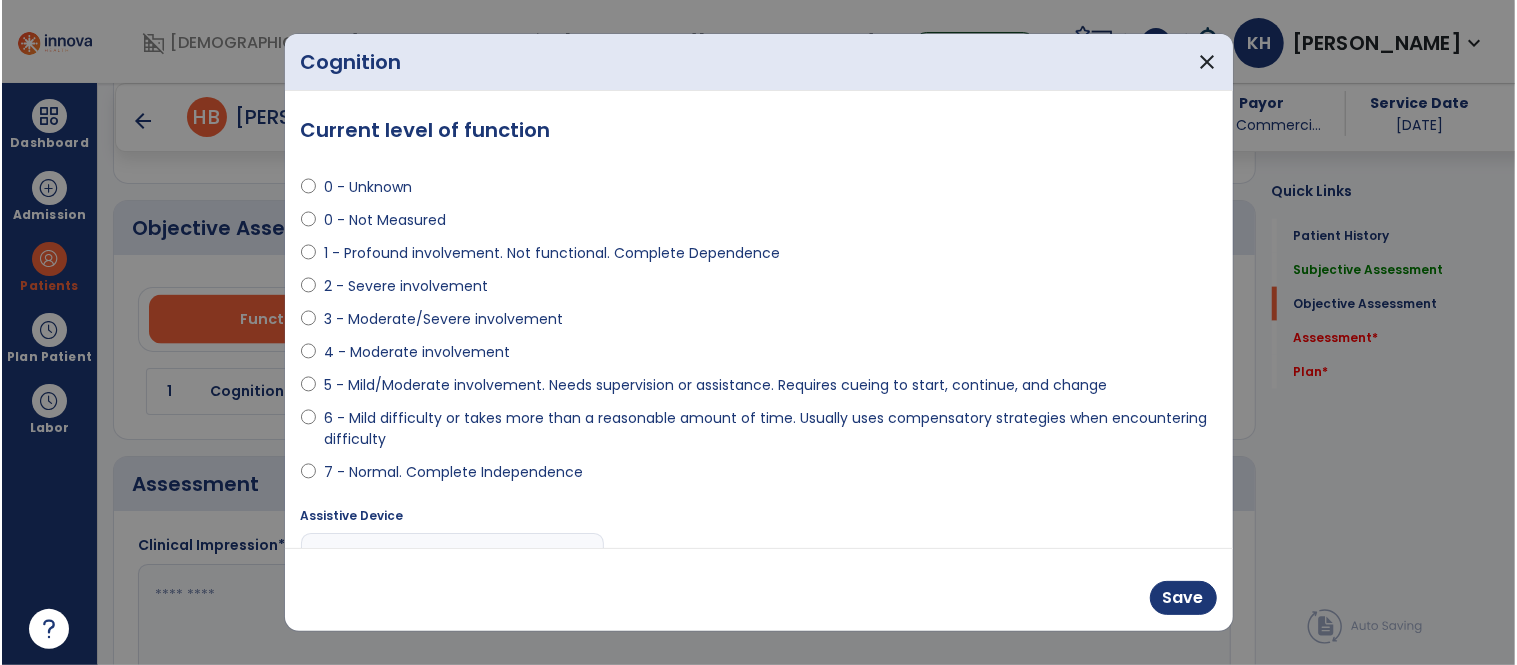scroll, scrollTop: 1520, scrollLeft: 0, axis: vertical 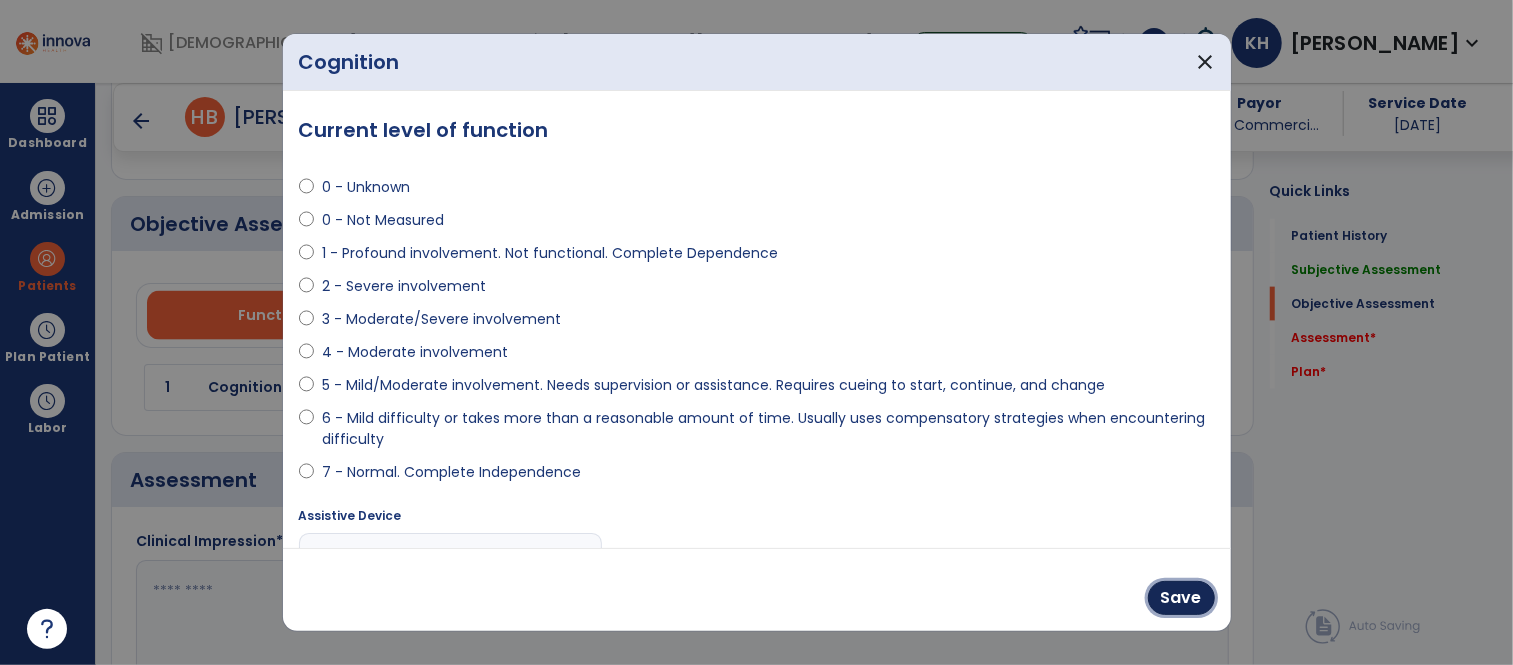drag, startPoint x: 1188, startPoint y: 587, endPoint x: 1021, endPoint y: 564, distance: 168.57639 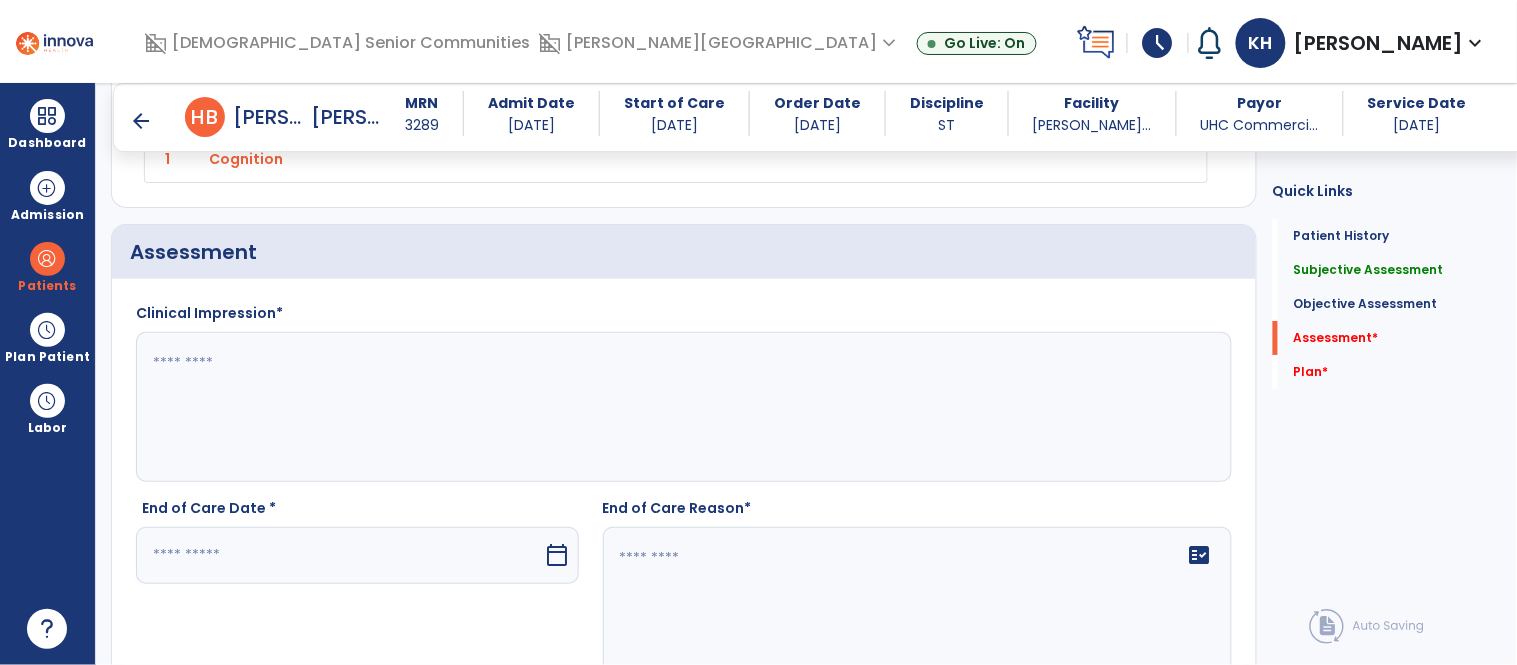 scroll, scrollTop: 1750, scrollLeft: 0, axis: vertical 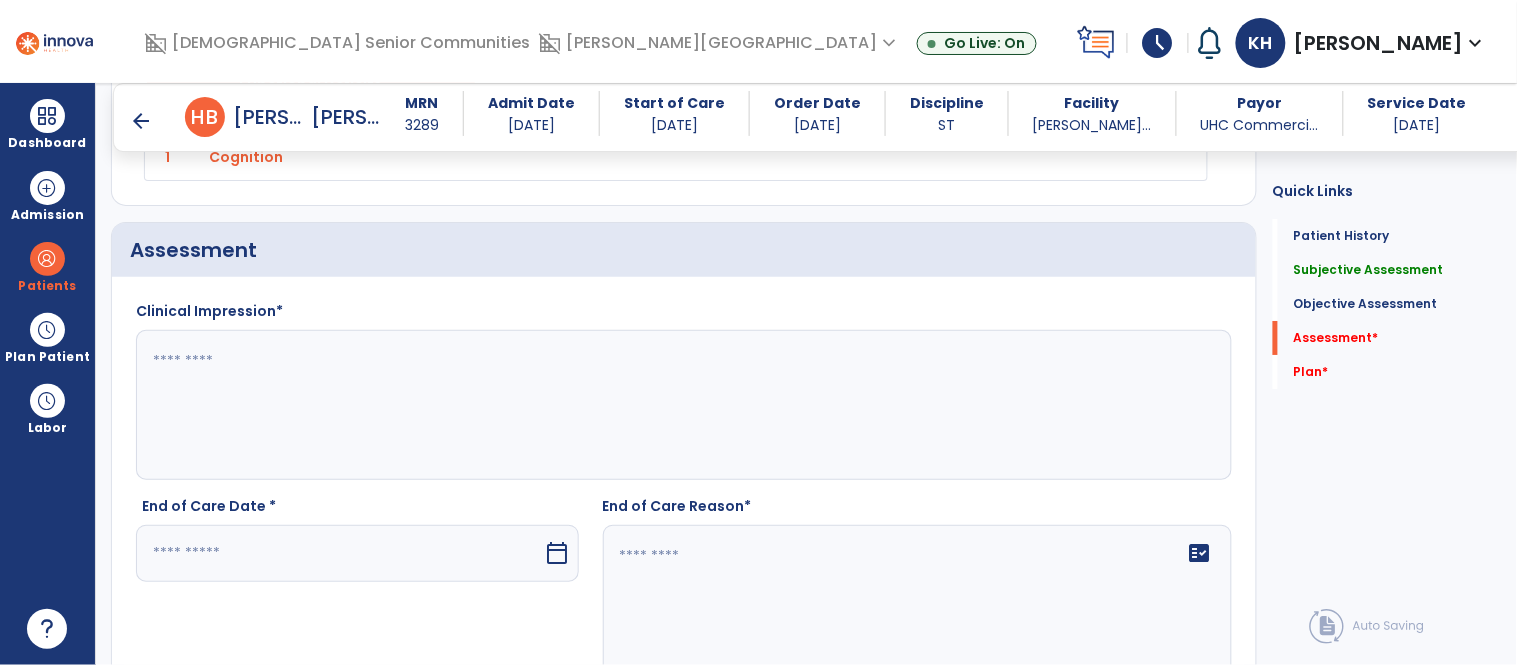 click 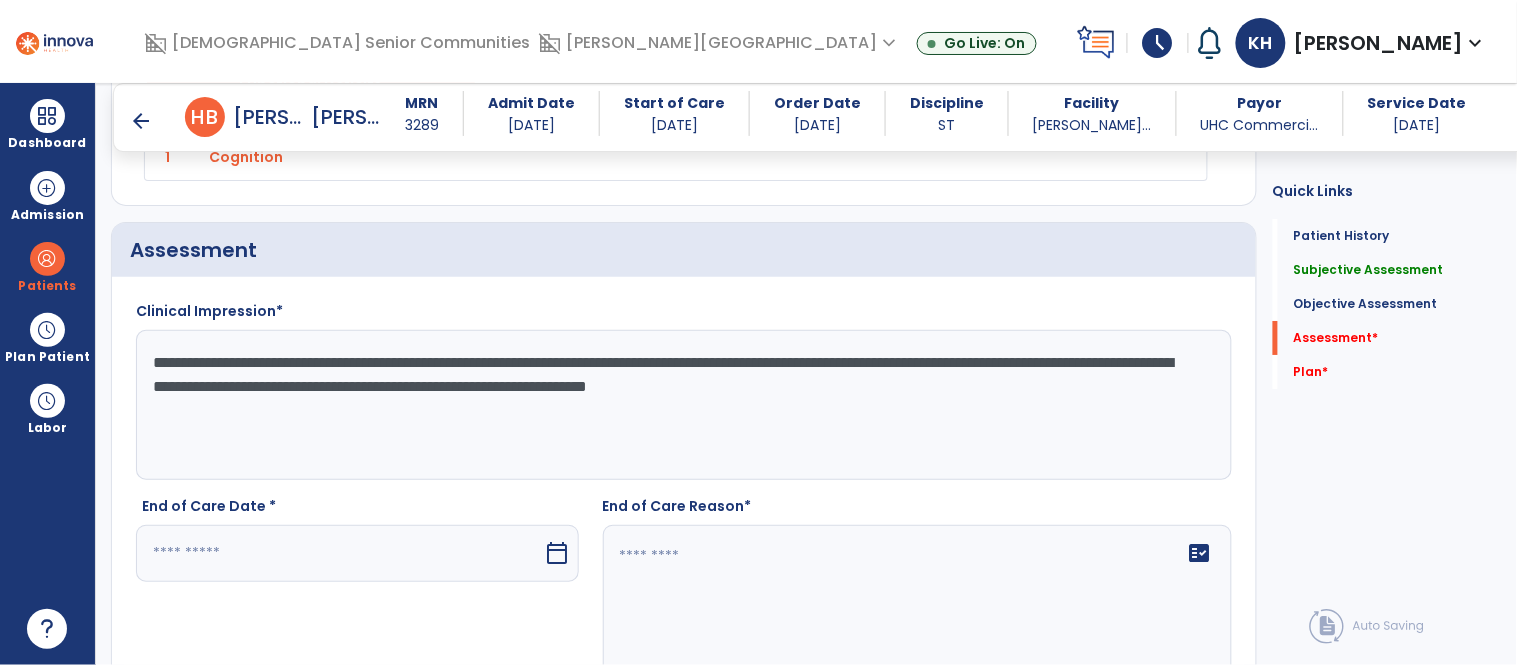 click on "**********" 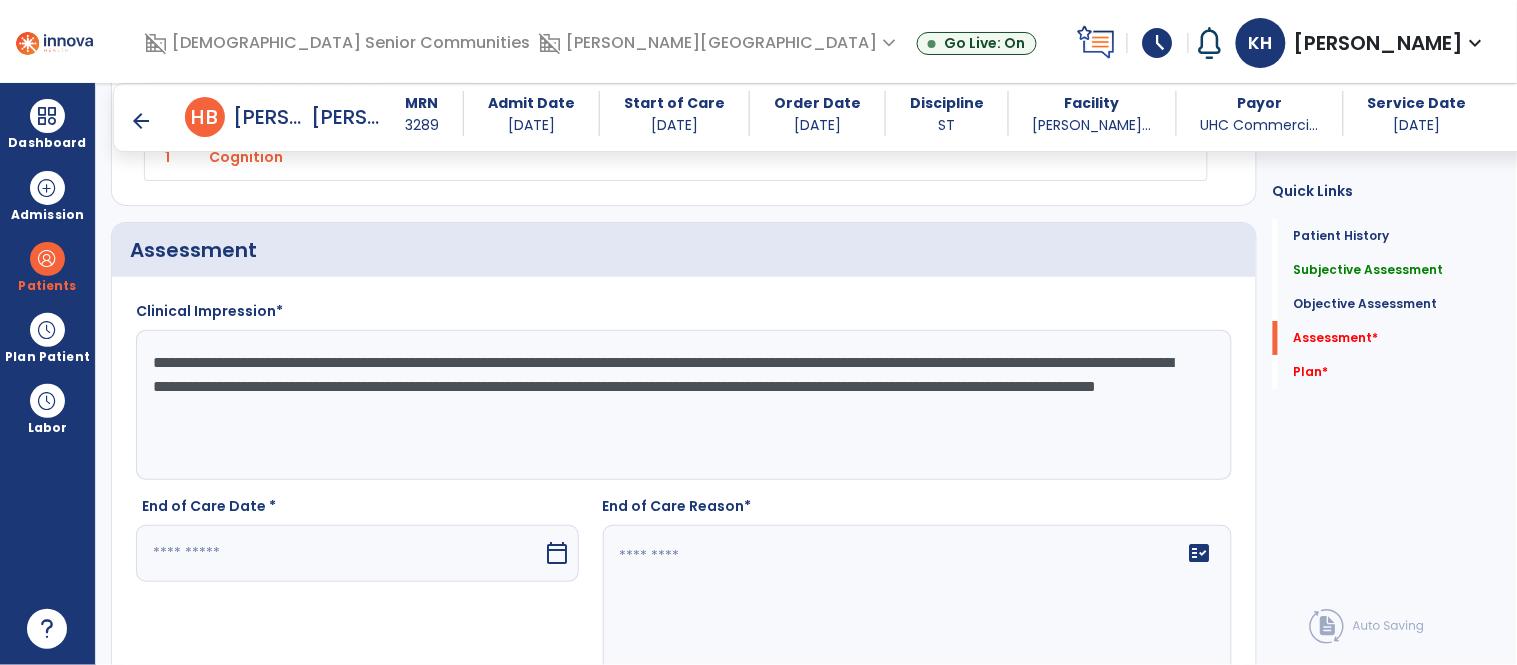 type on "**********" 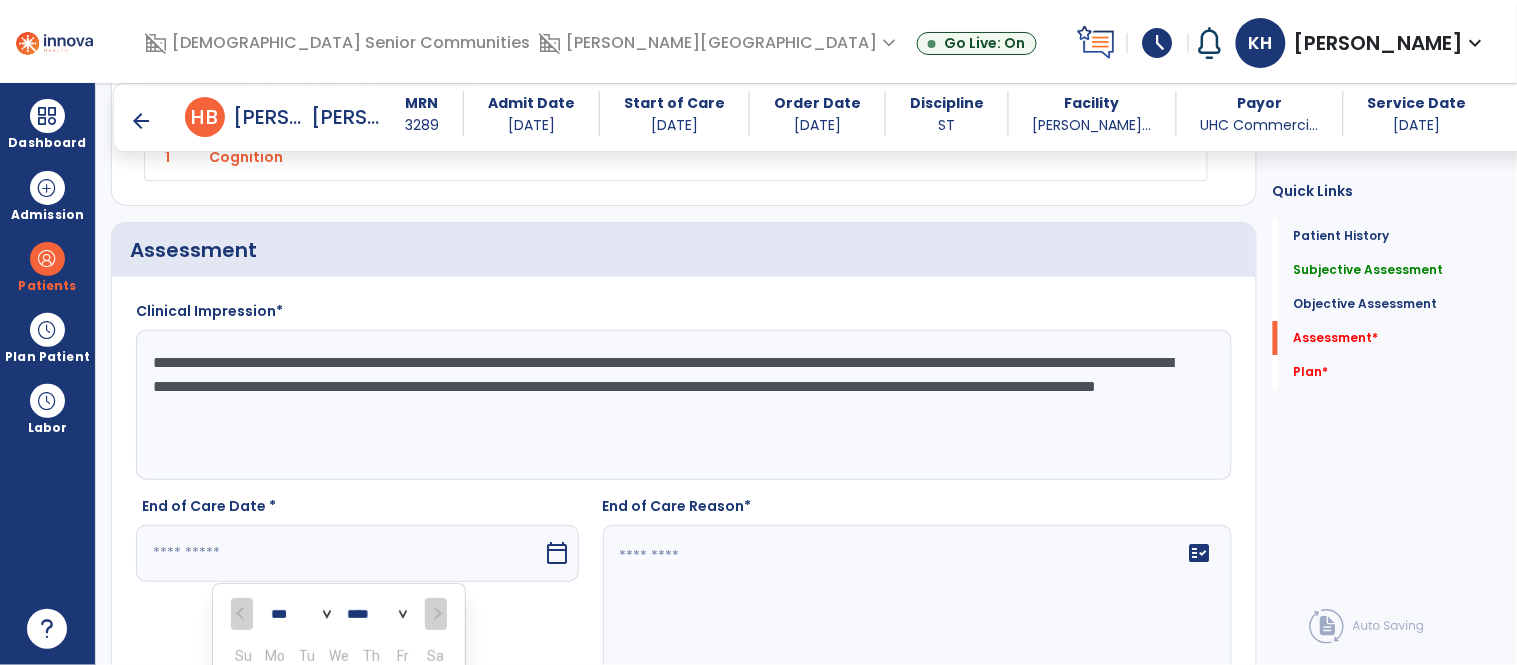 scroll, scrollTop: 2097, scrollLeft: 0, axis: vertical 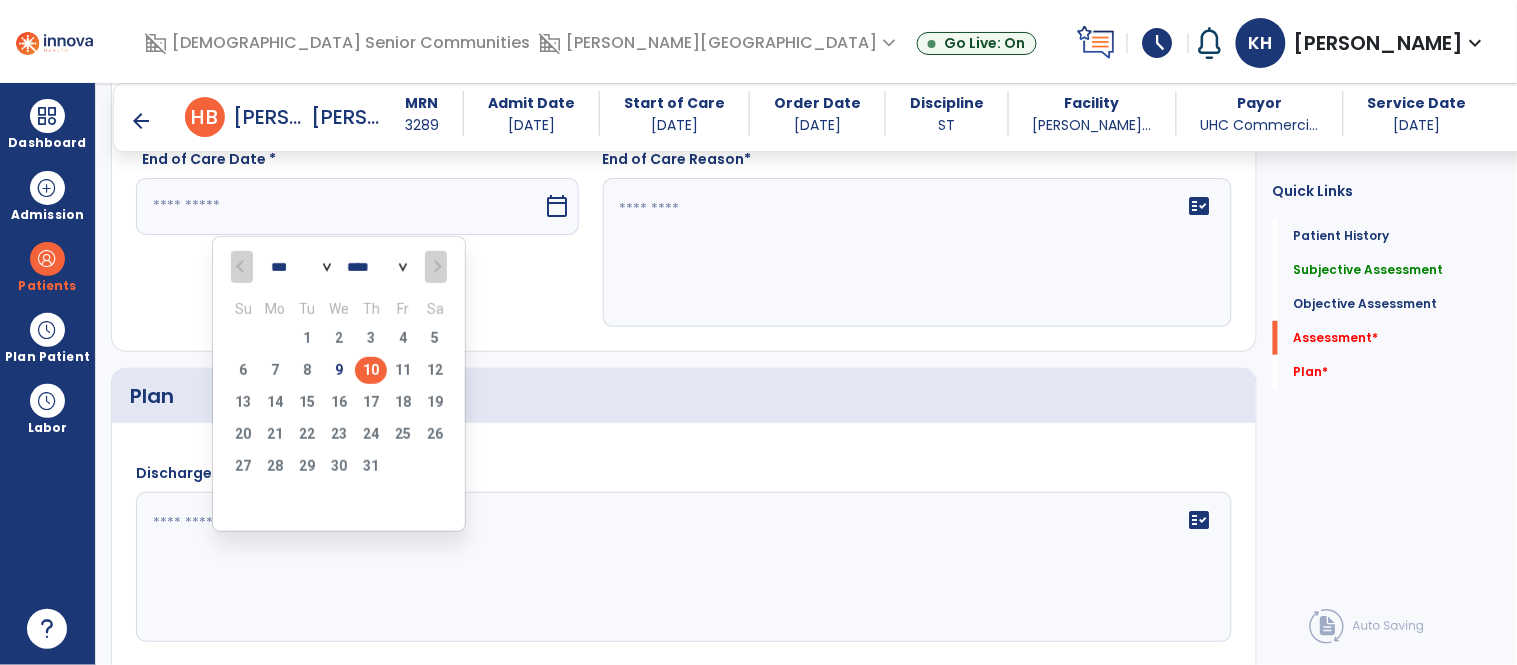 click on "10" at bounding box center [371, 370] 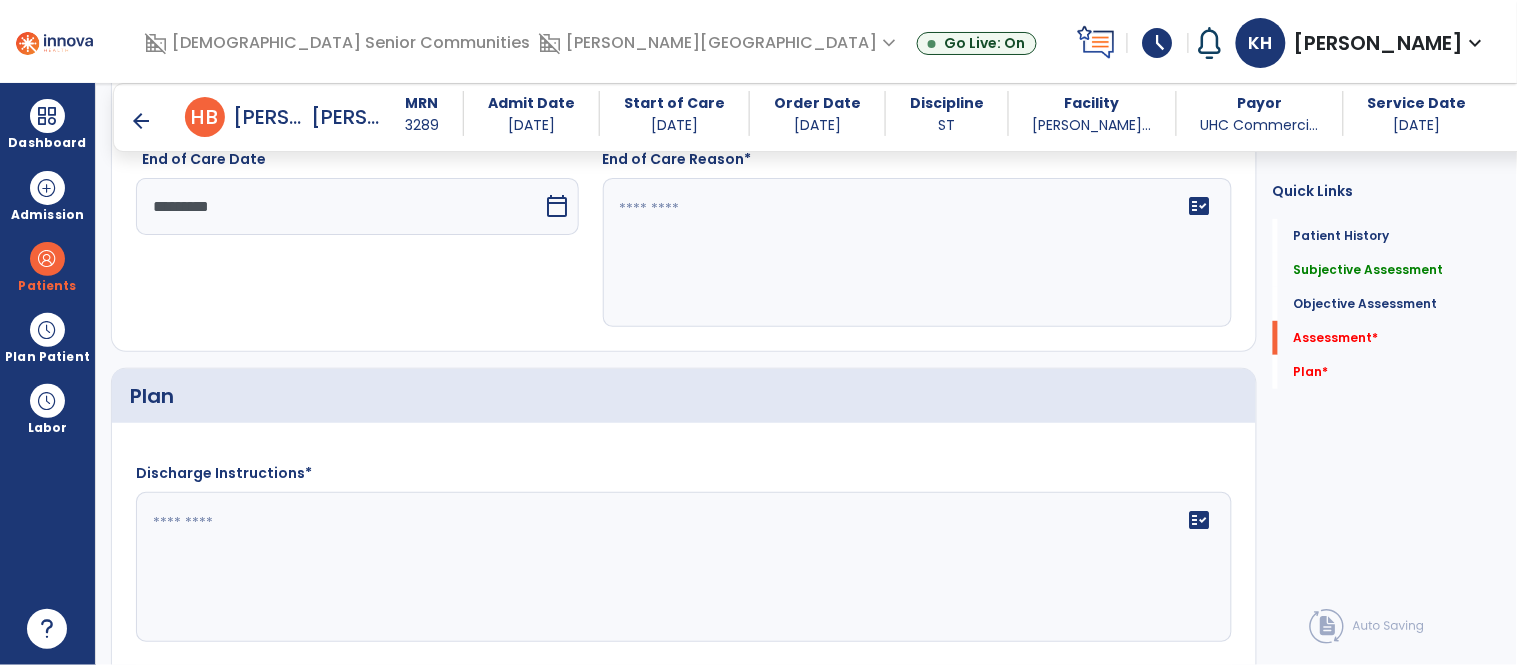 click on "fact_check" 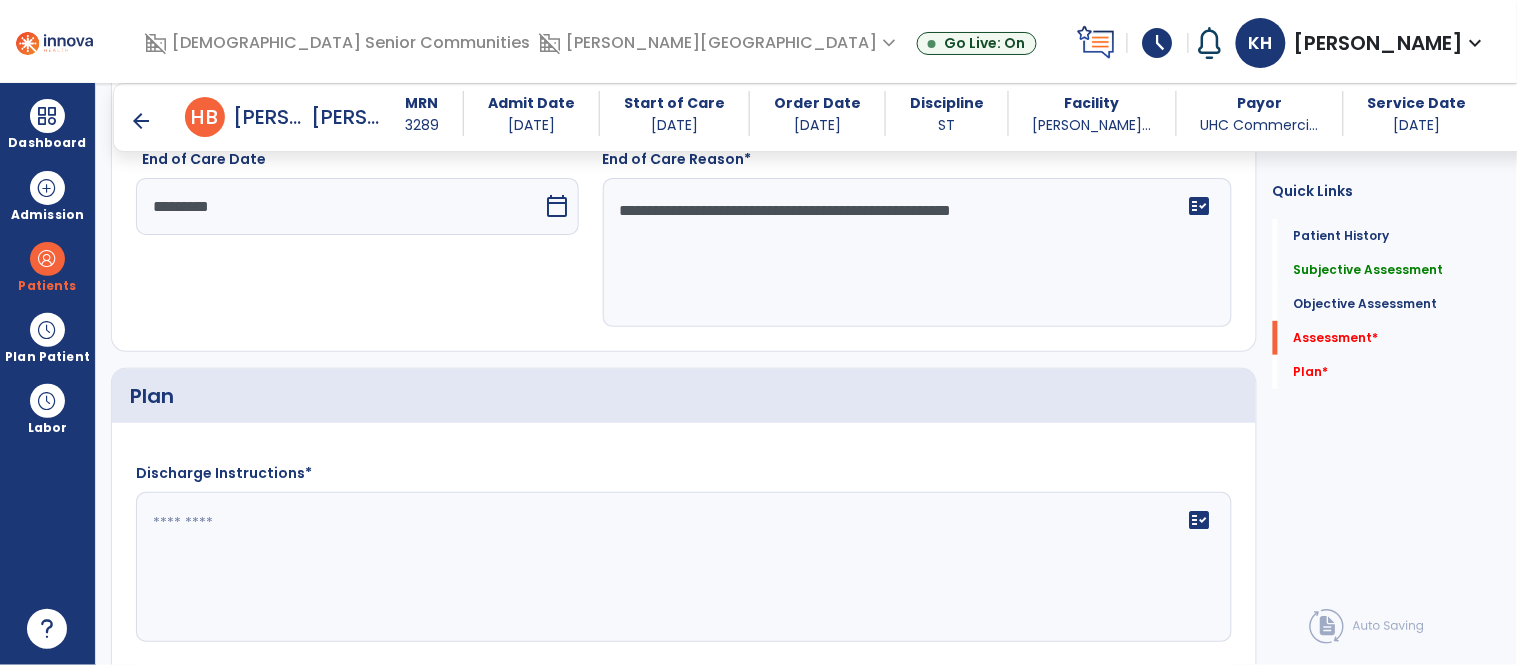 type on "**********" 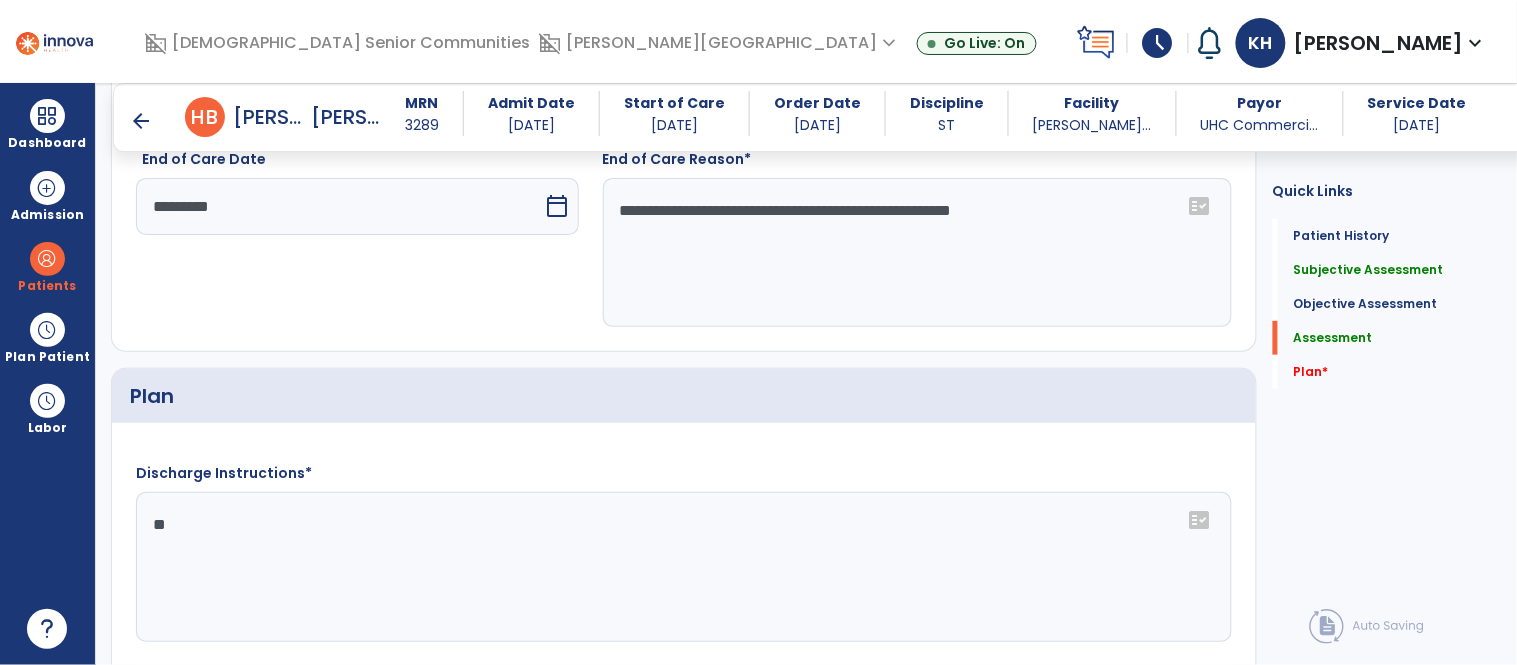 type on "*" 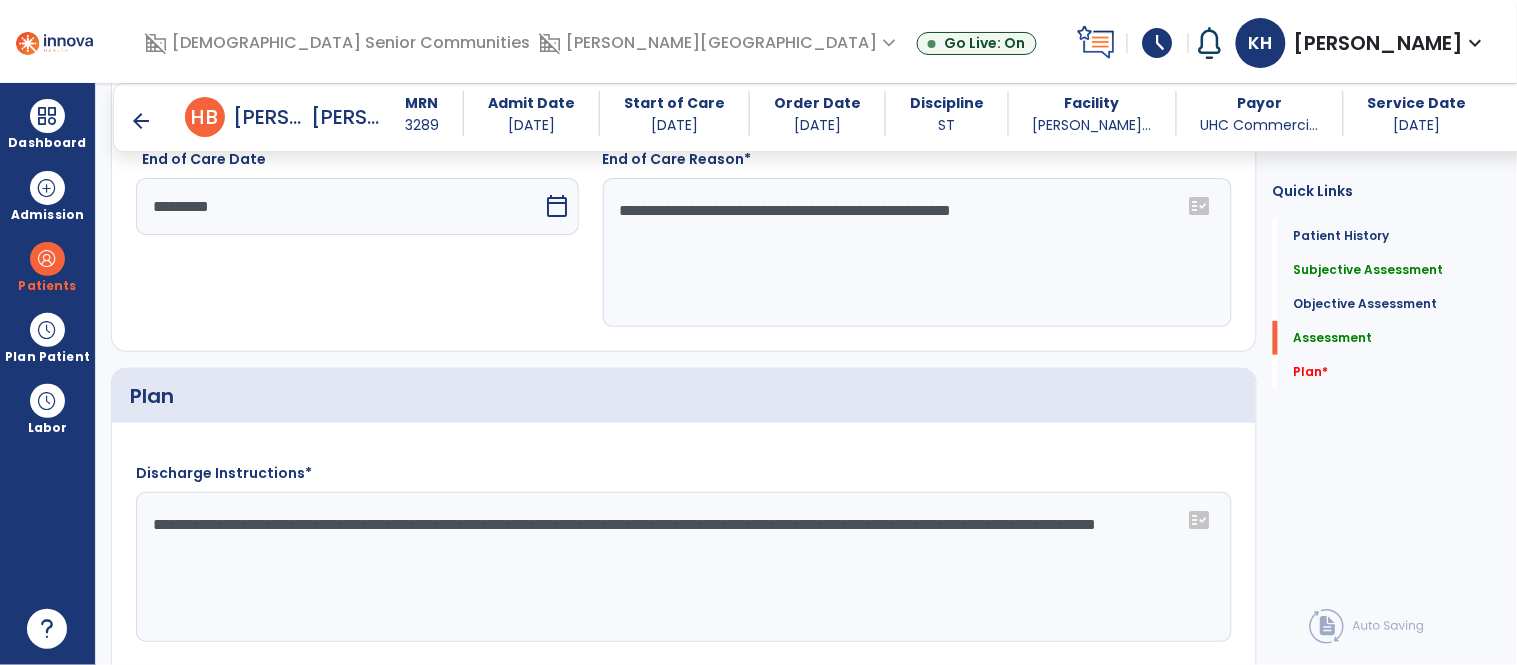 type on "**********" 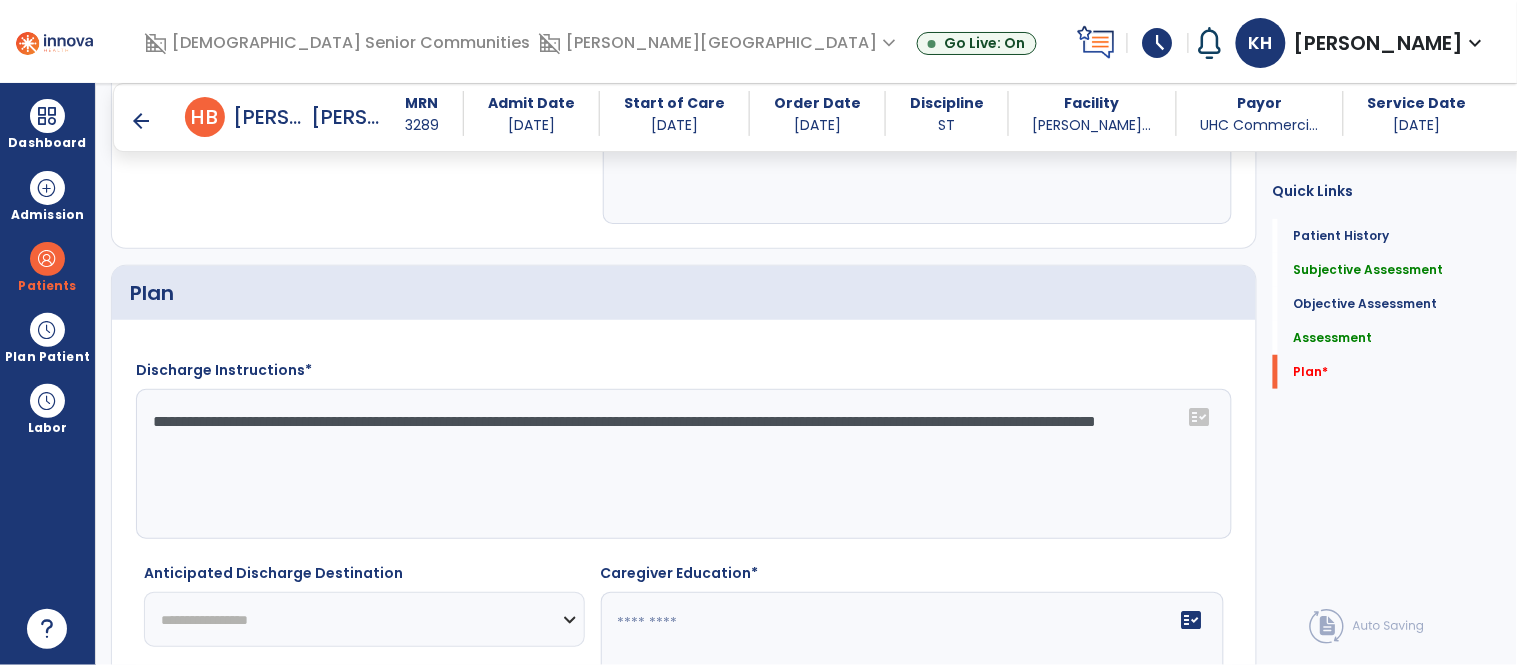 scroll, scrollTop: 2364, scrollLeft: 0, axis: vertical 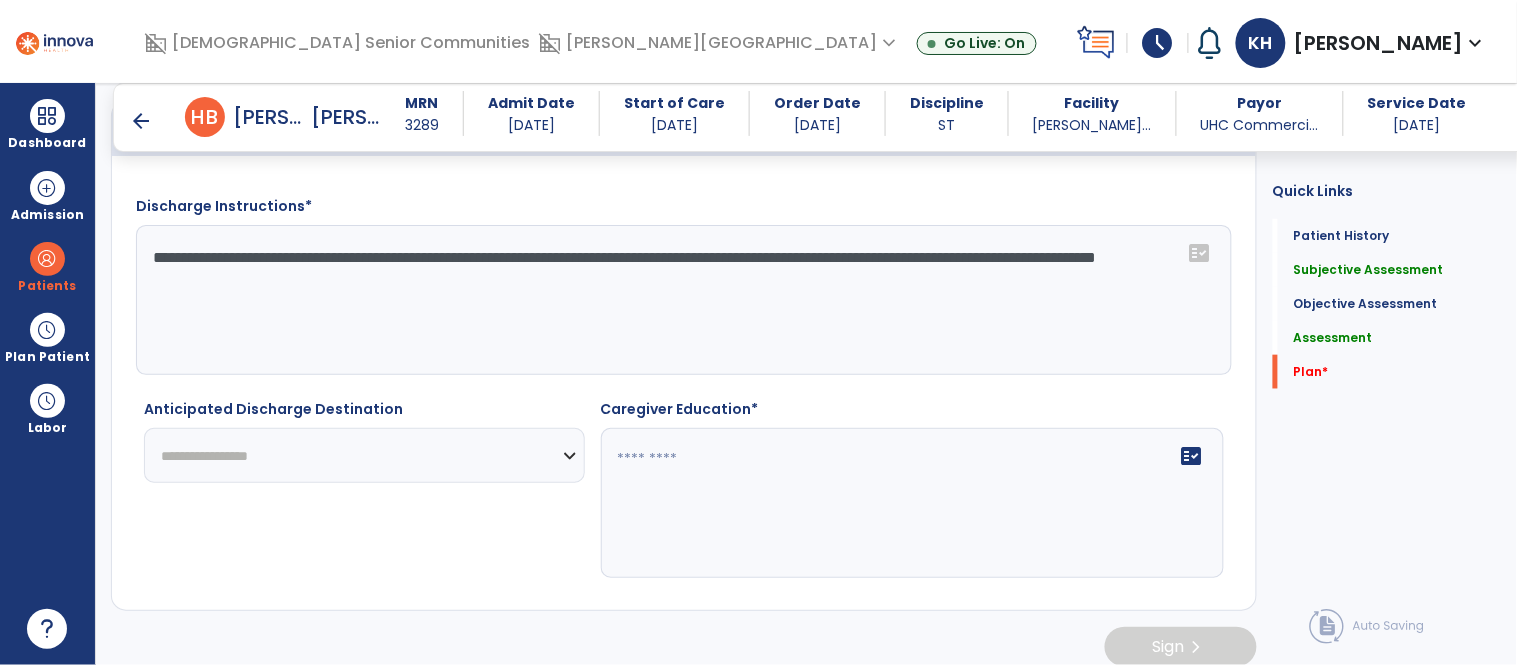 click on "**********" 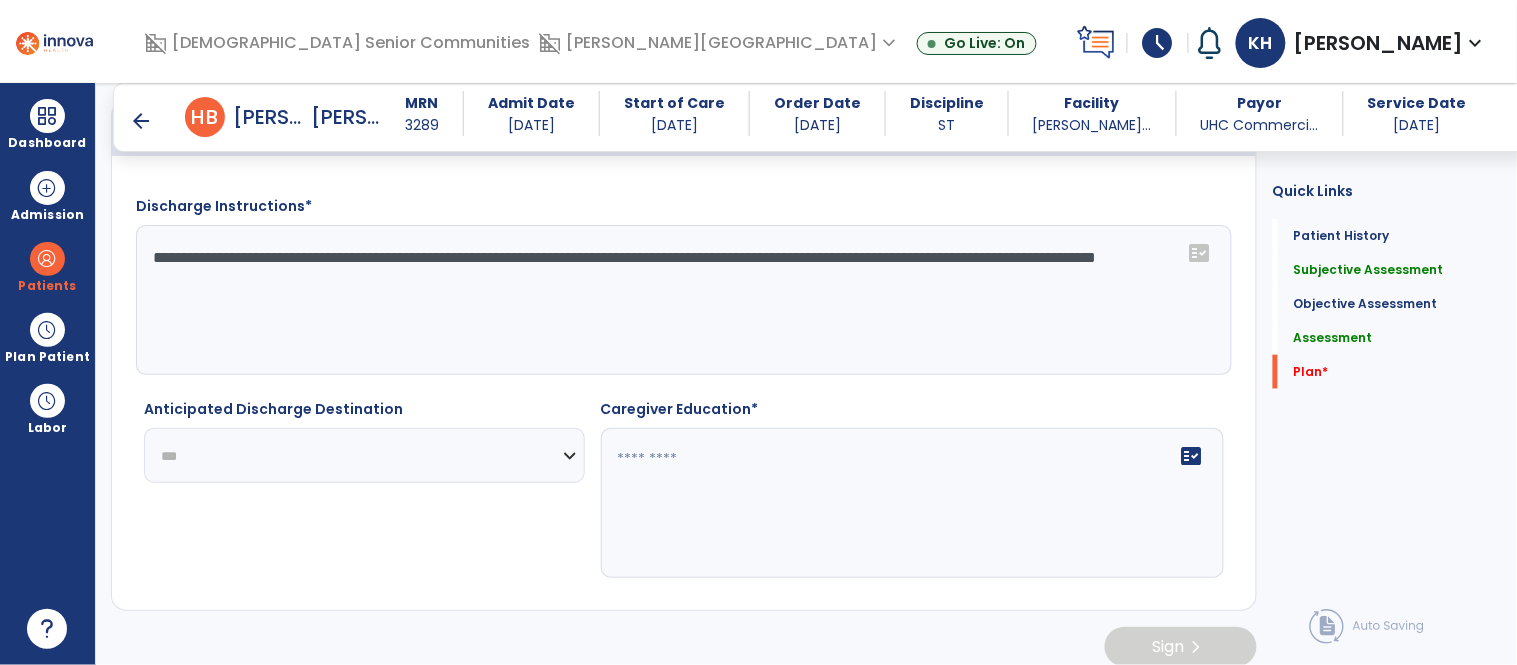 click on "**********" 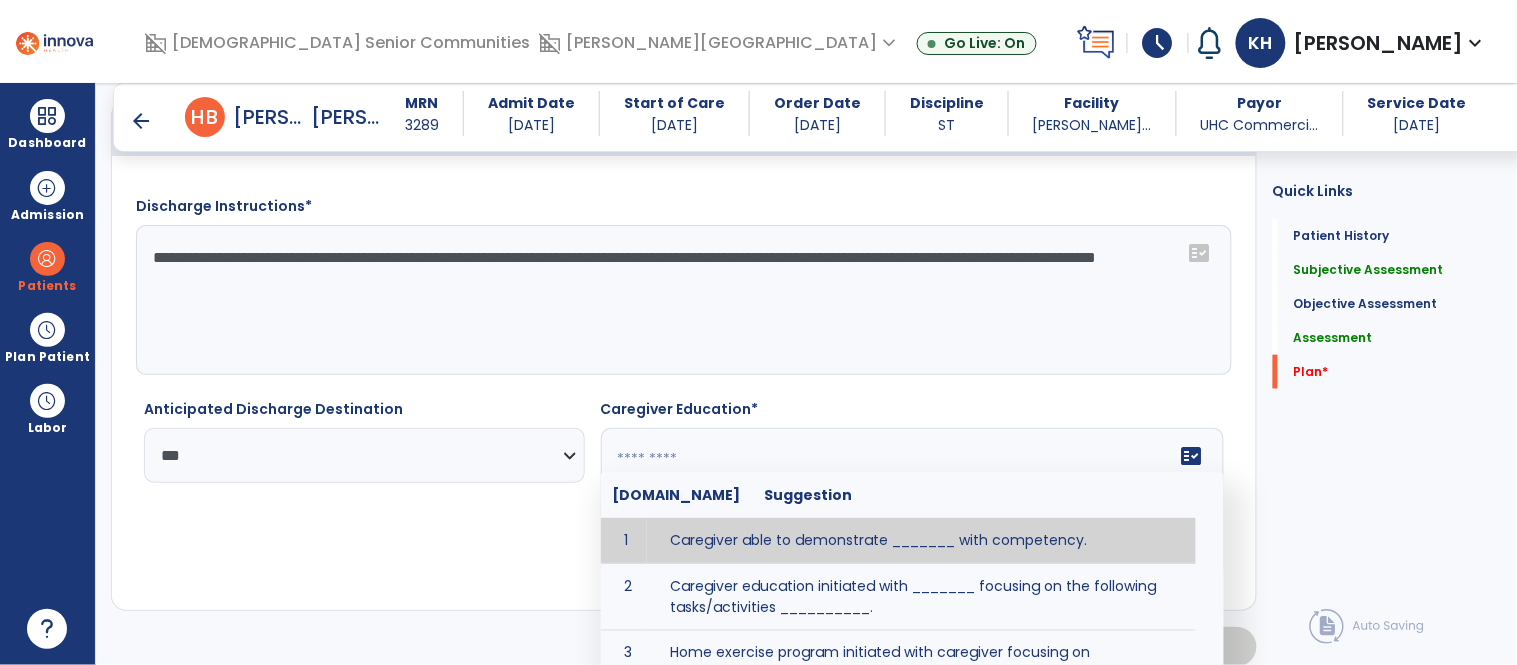 click 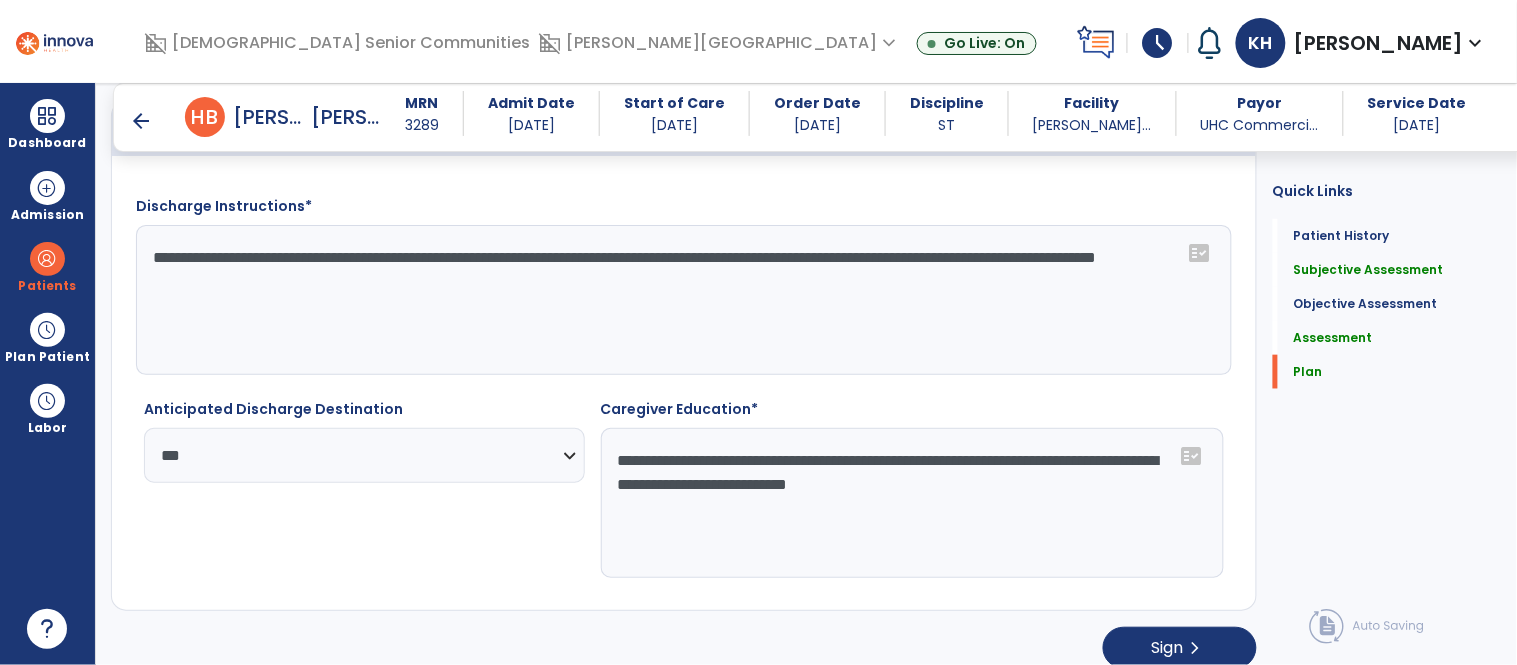 drag, startPoint x: 722, startPoint y: 463, endPoint x: 688, endPoint y: 465, distance: 34.058773 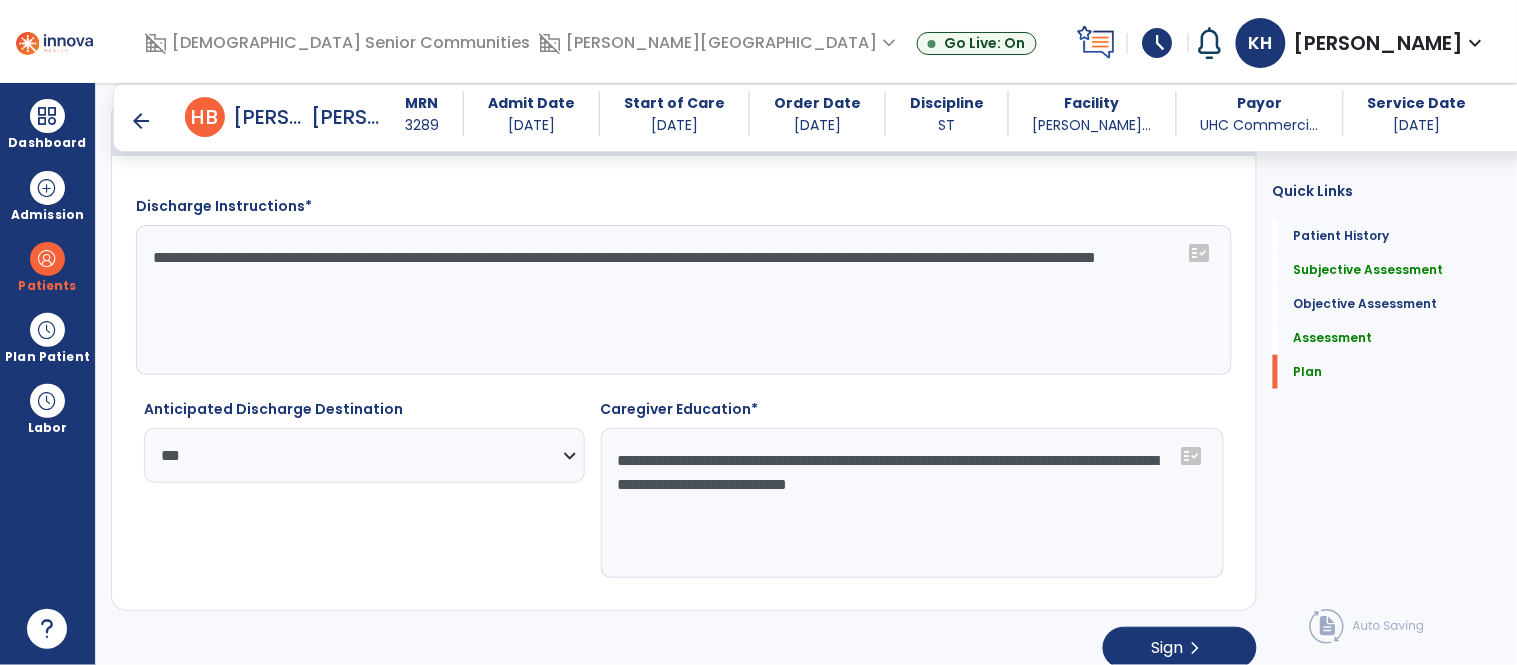 click on "**********" 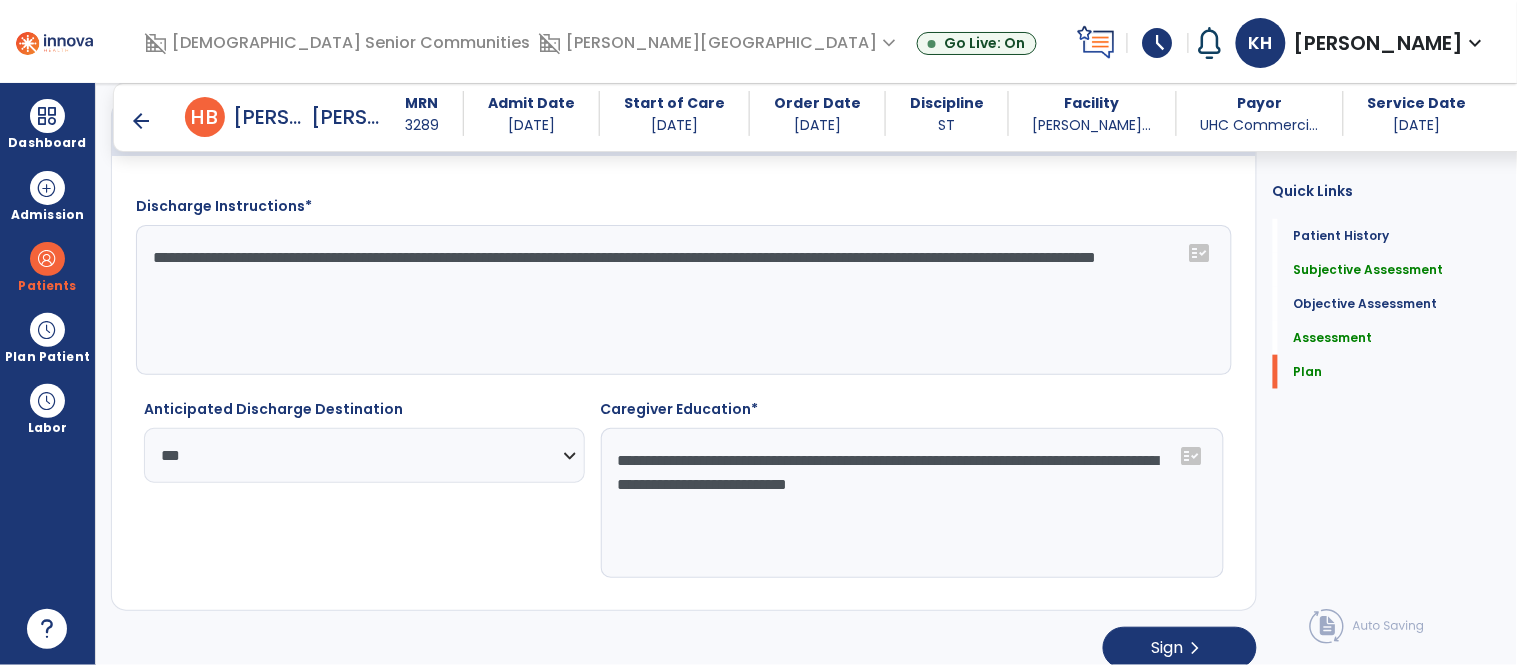 drag, startPoint x: 1070, startPoint y: 487, endPoint x: 617, endPoint y: 465, distance: 453.5339 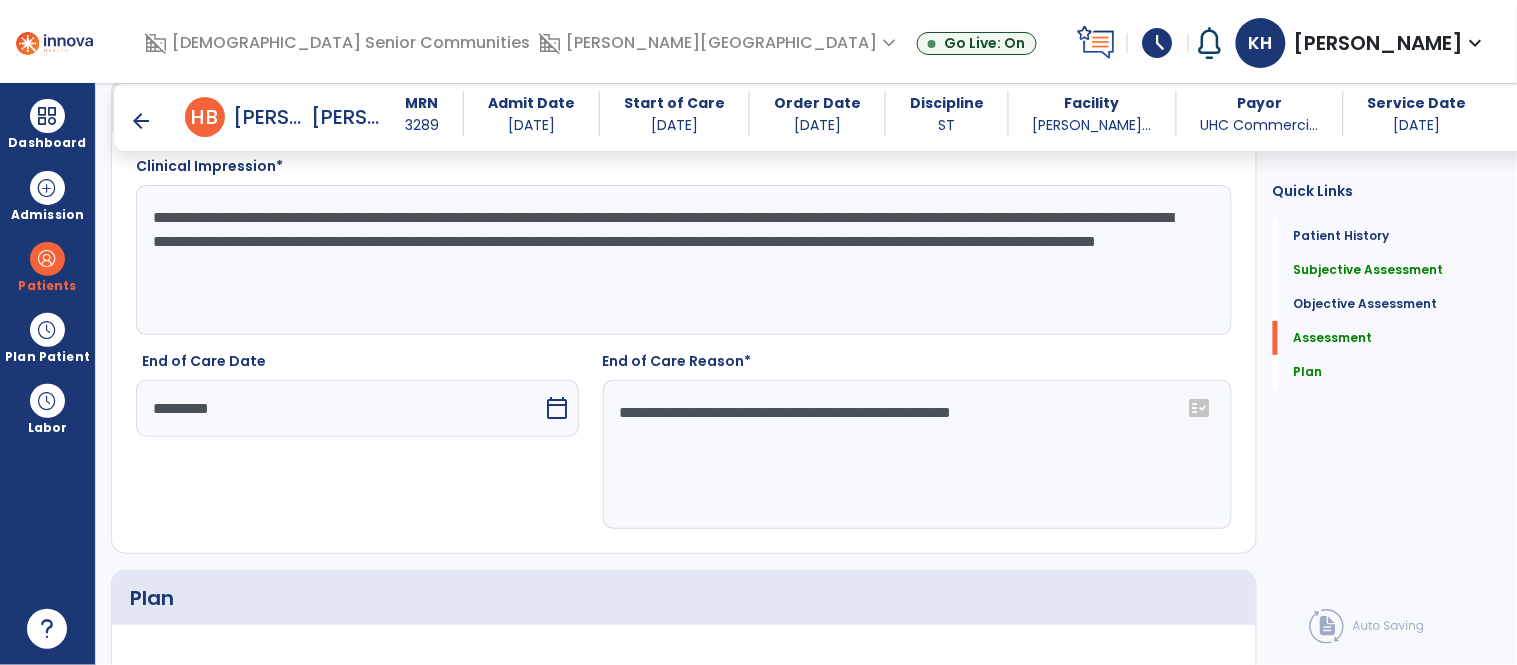 scroll, scrollTop: 1694, scrollLeft: 0, axis: vertical 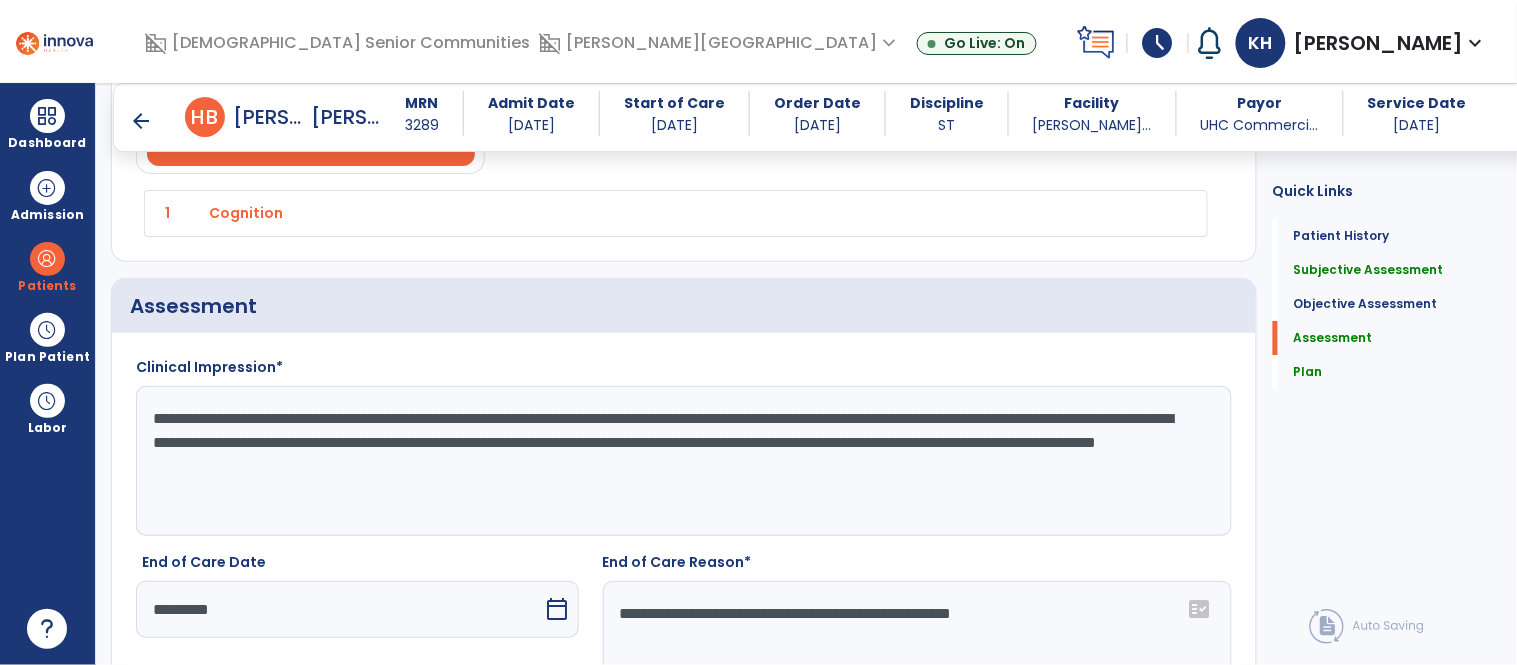 drag, startPoint x: 866, startPoint y: 473, endPoint x: 143, endPoint y: 425, distance: 724.5916 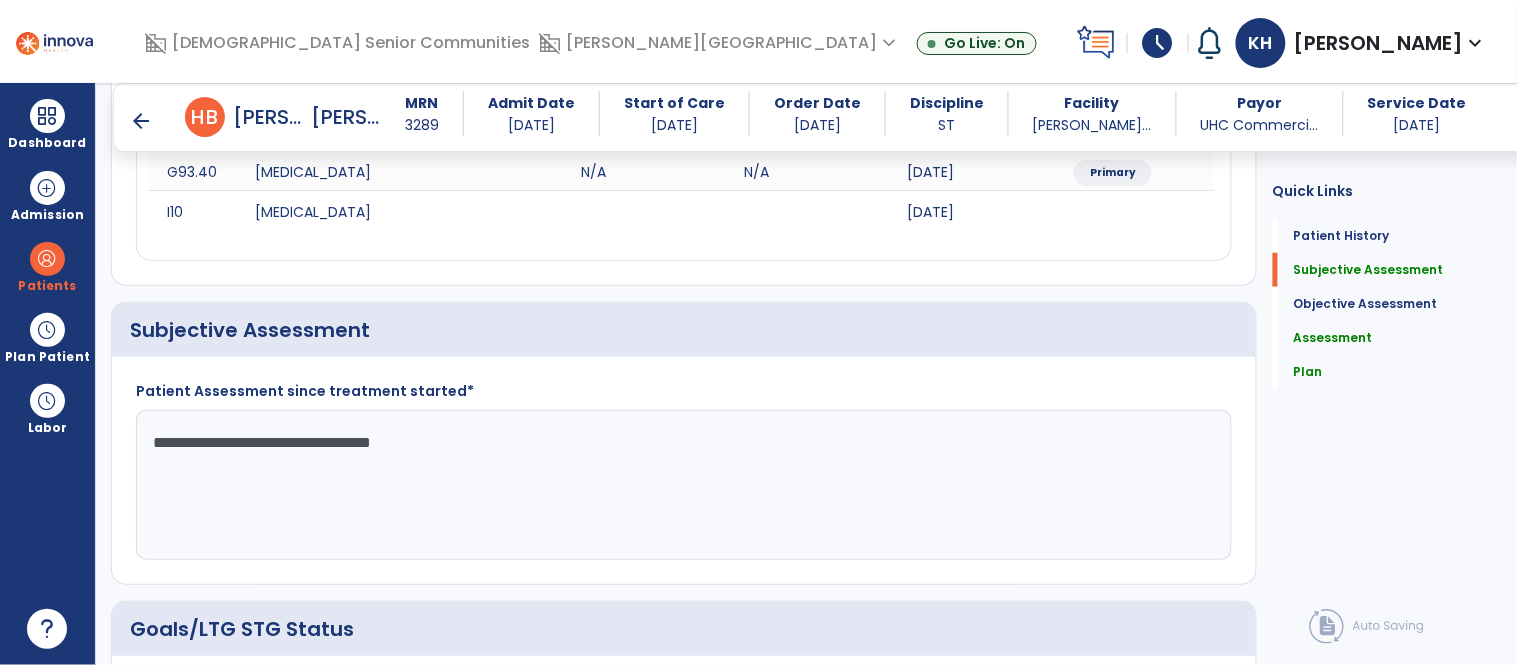 scroll, scrollTop: 318, scrollLeft: 0, axis: vertical 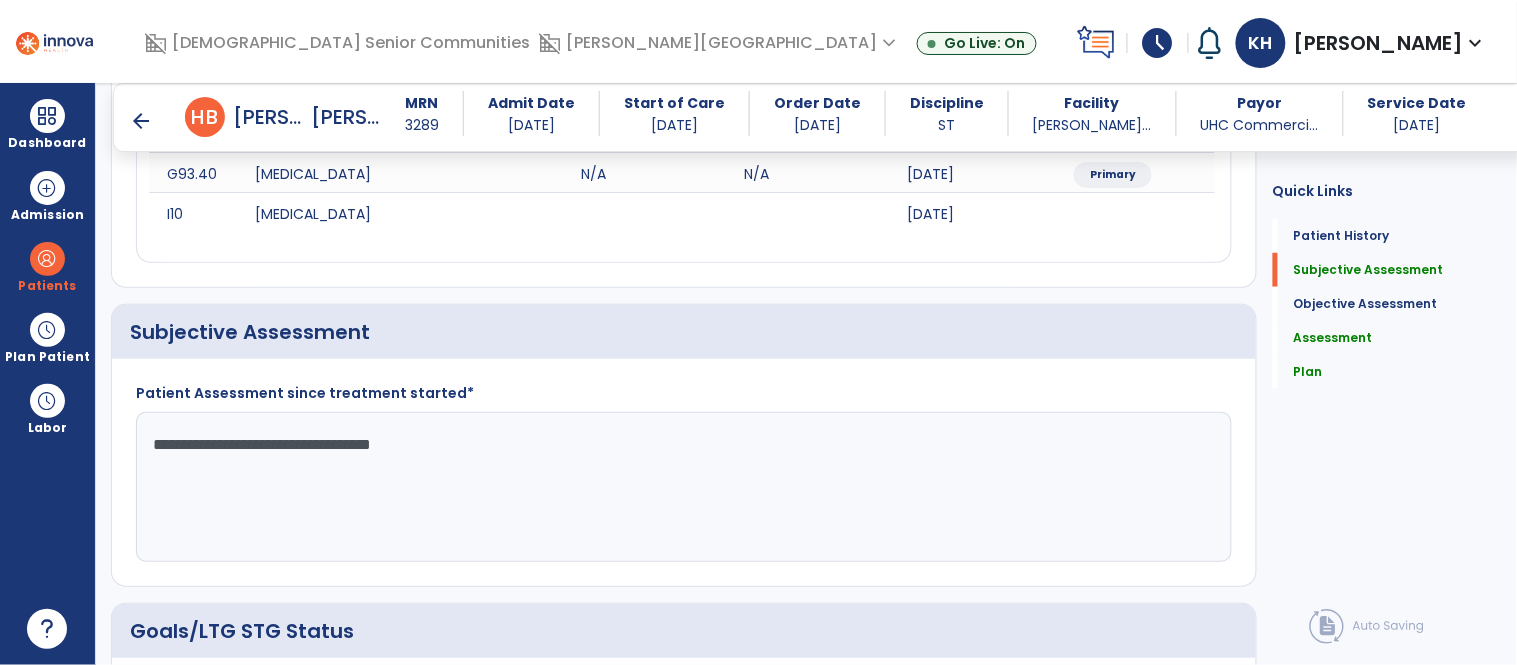 drag, startPoint x: 443, startPoint y: 449, endPoint x: 146, endPoint y: 444, distance: 297.04208 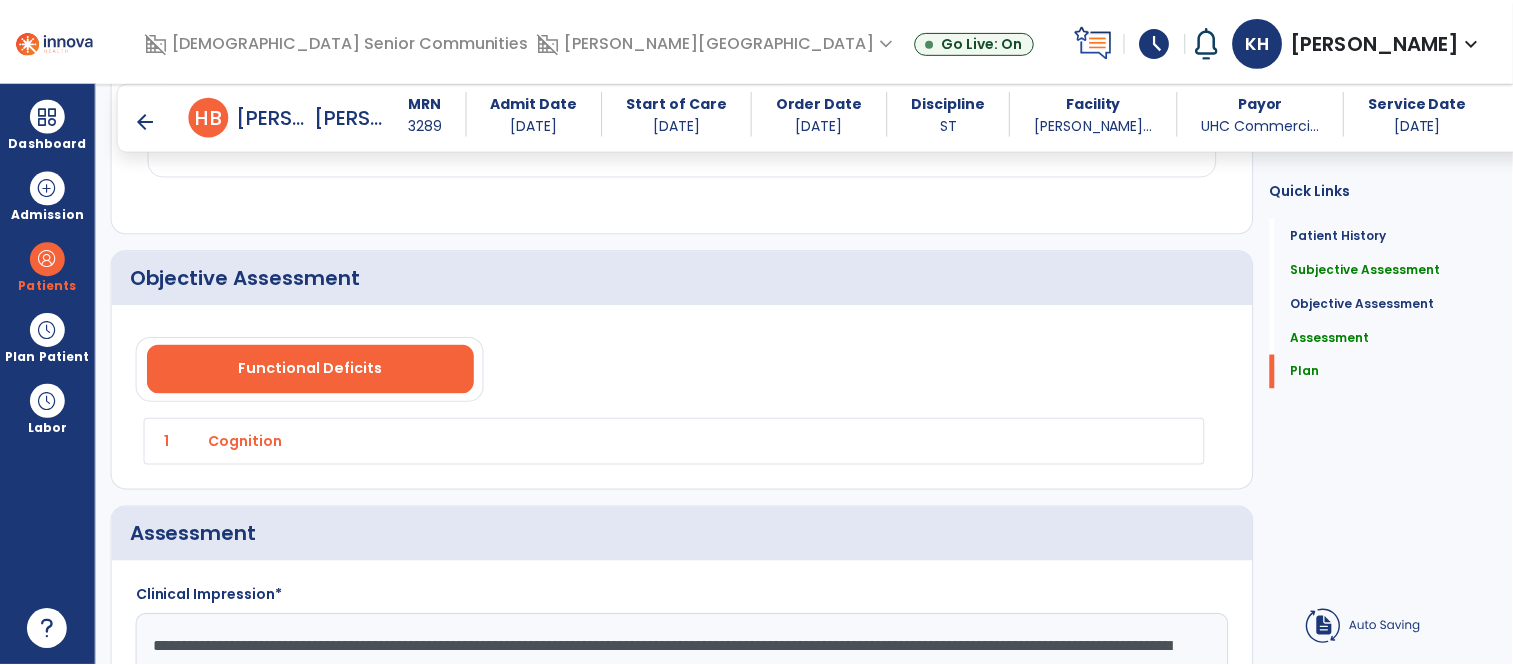 scroll, scrollTop: 2386, scrollLeft: 0, axis: vertical 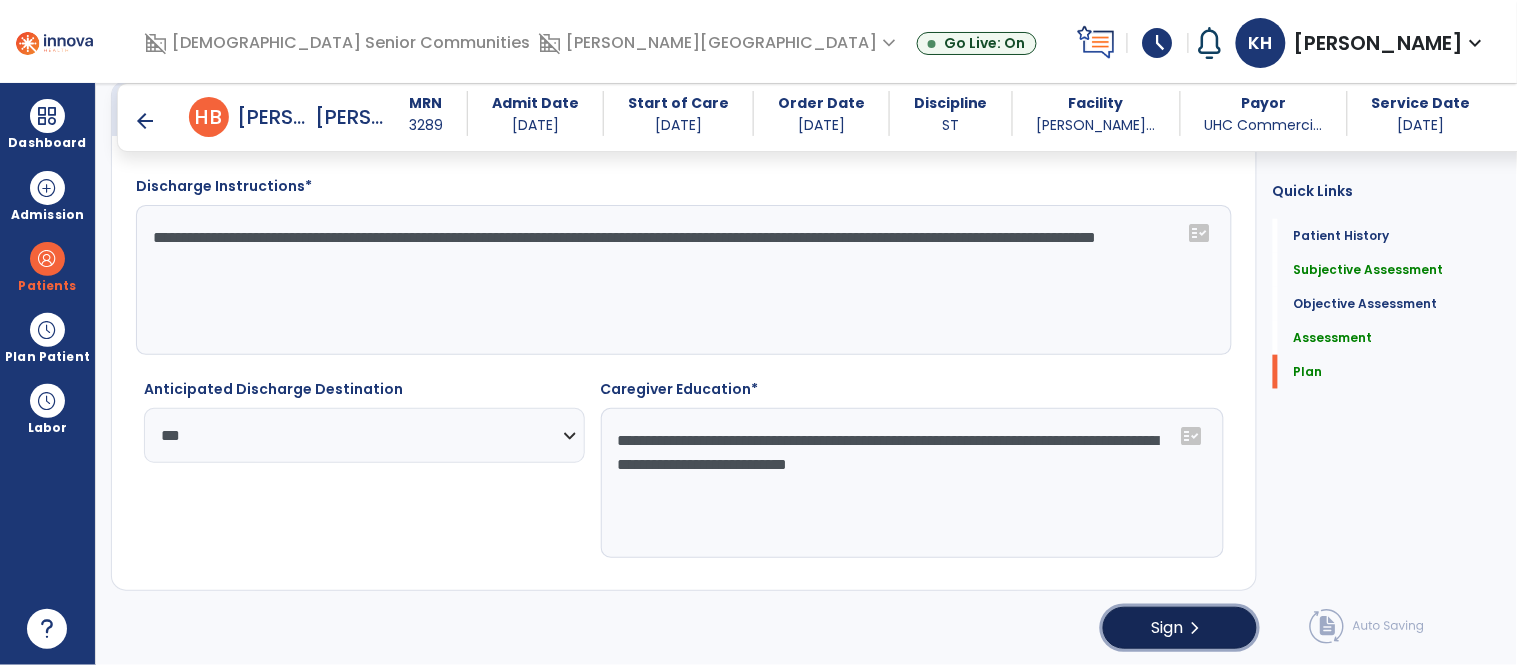 click on "Sign" 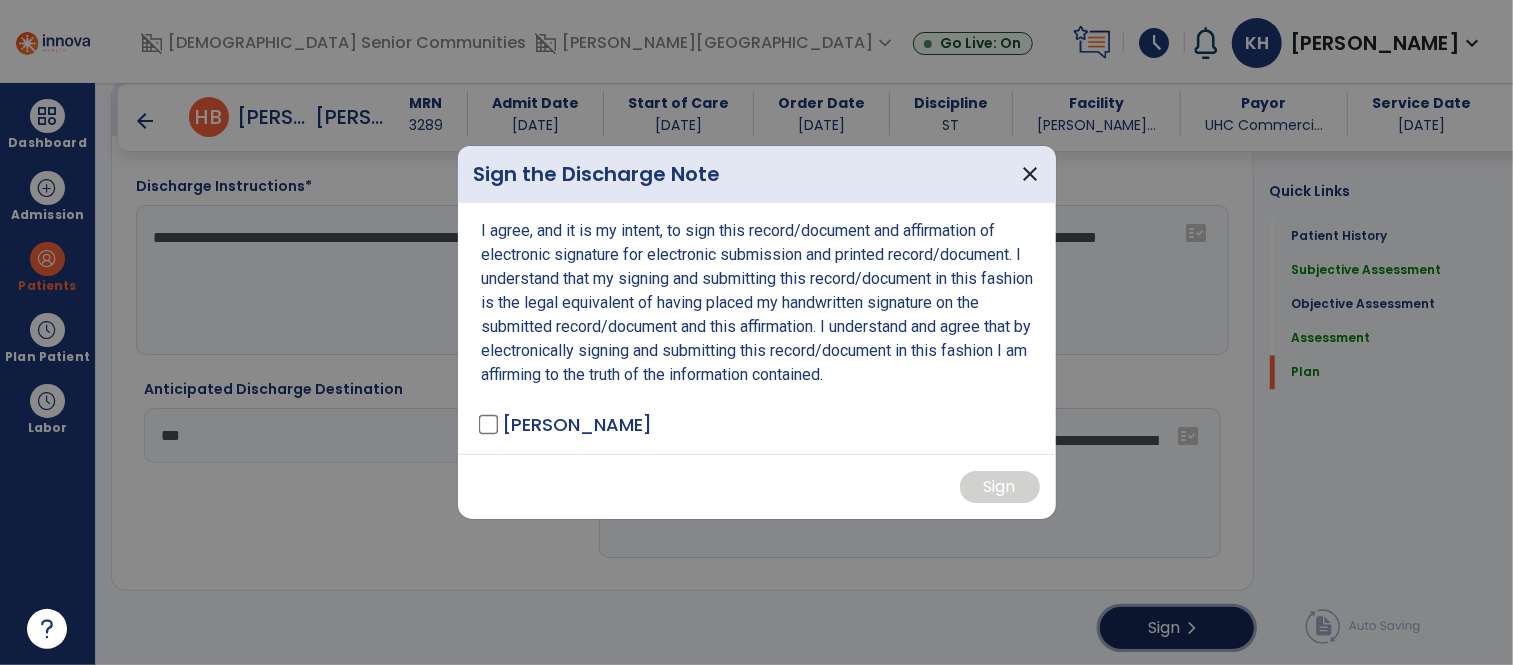 scroll, scrollTop: 2386, scrollLeft: 0, axis: vertical 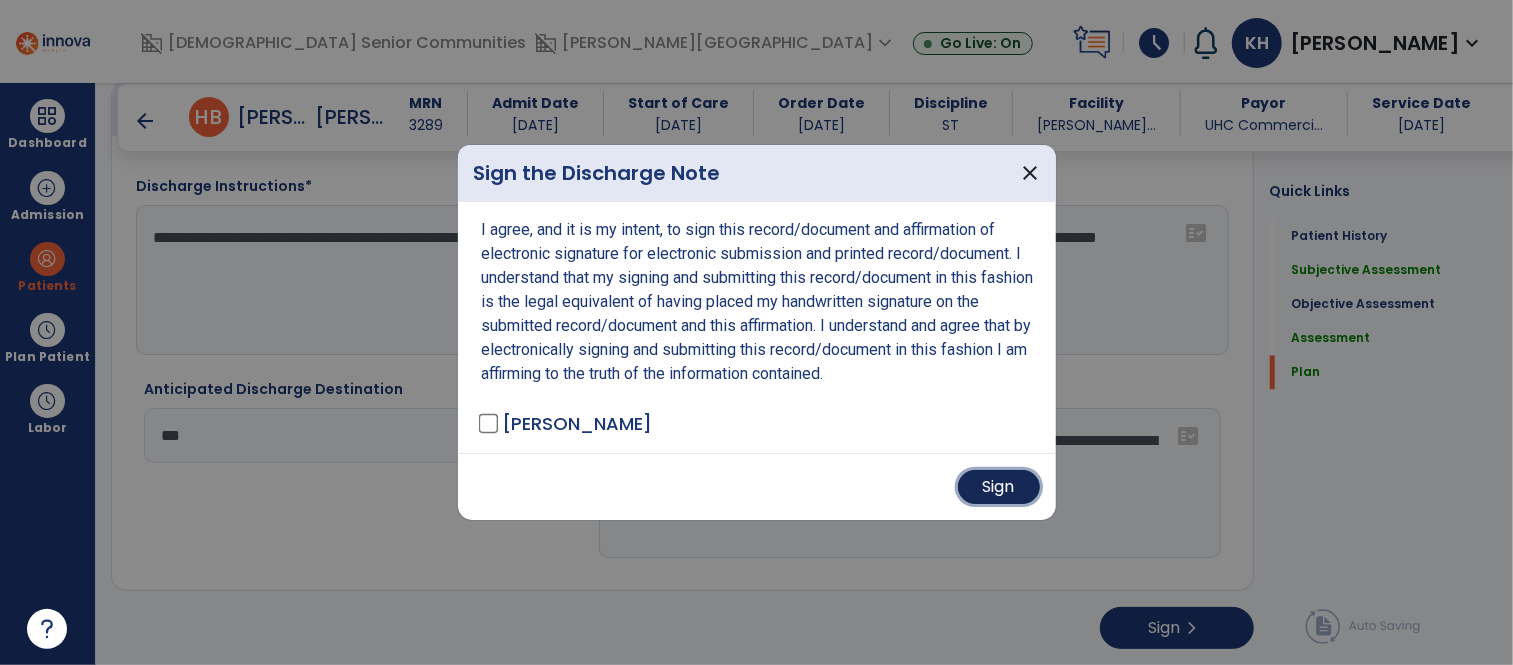 click on "Sign" at bounding box center [999, 487] 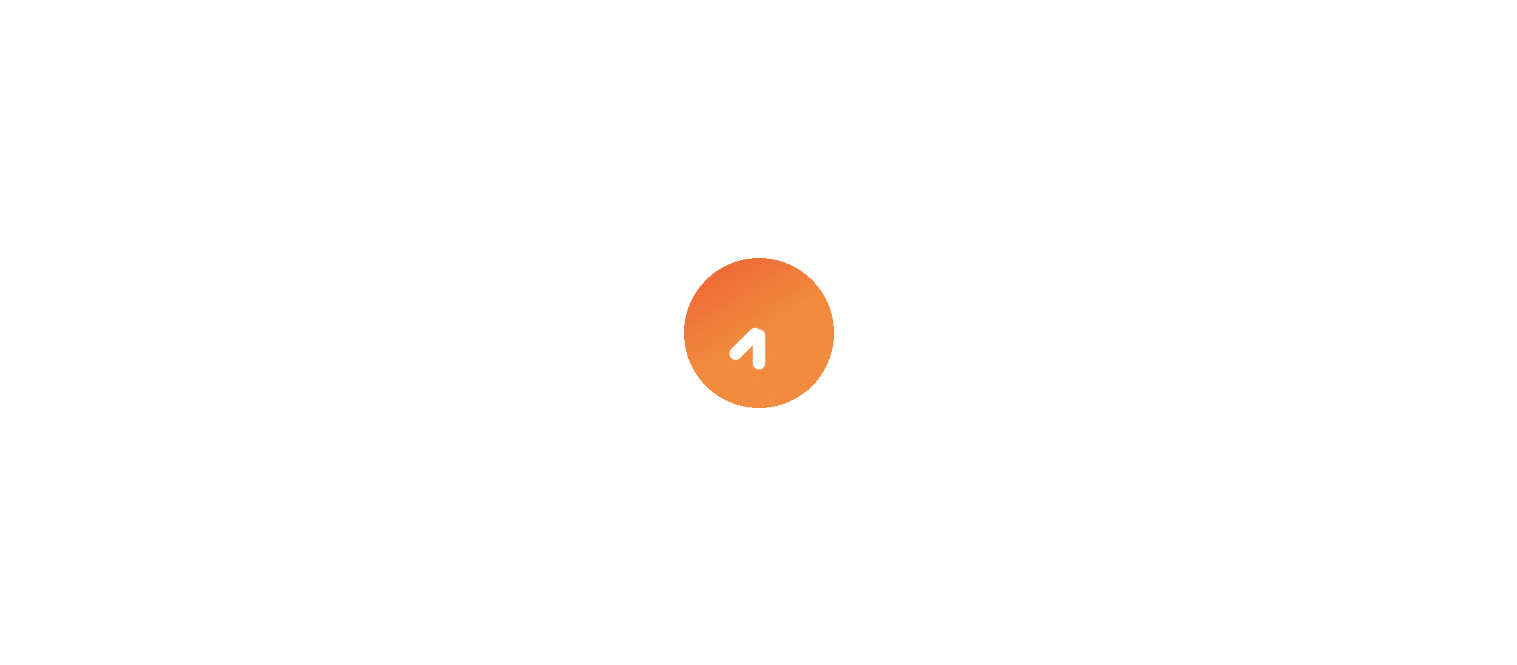 scroll, scrollTop: 0, scrollLeft: 0, axis: both 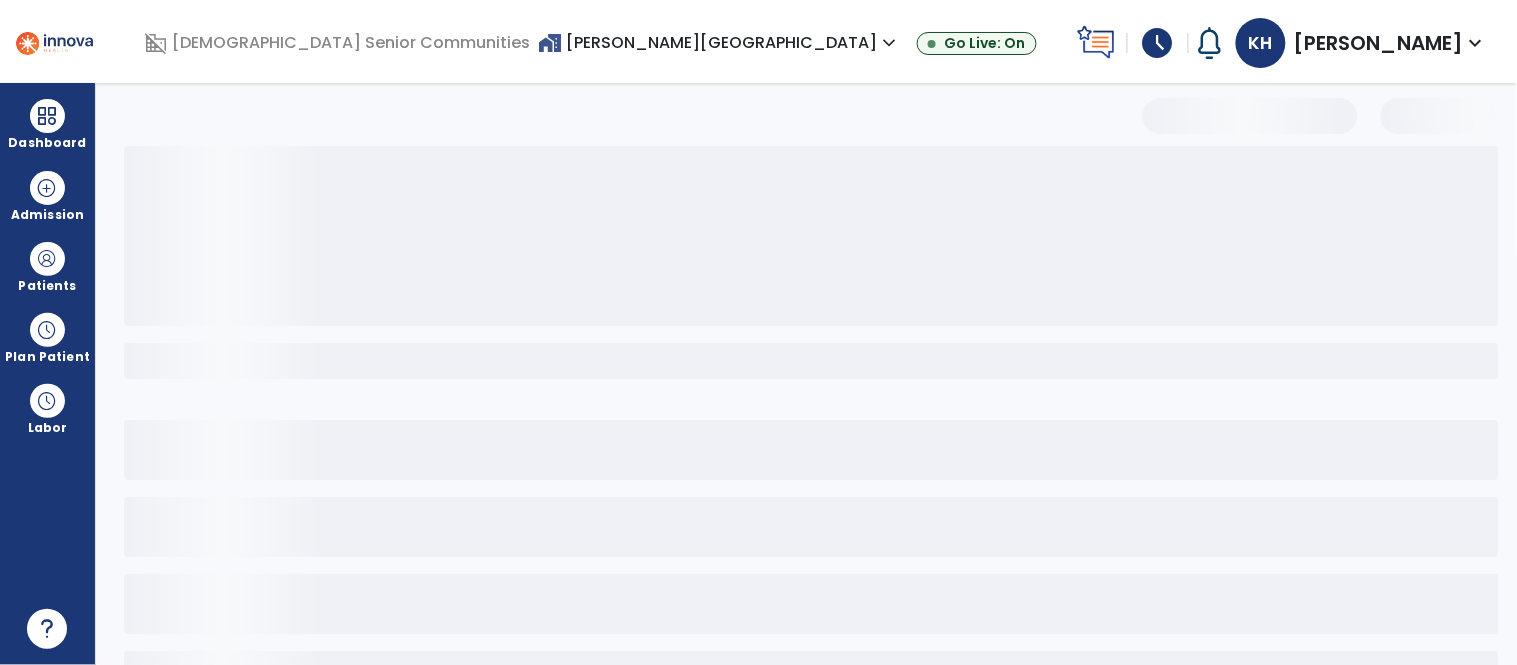 select on "***" 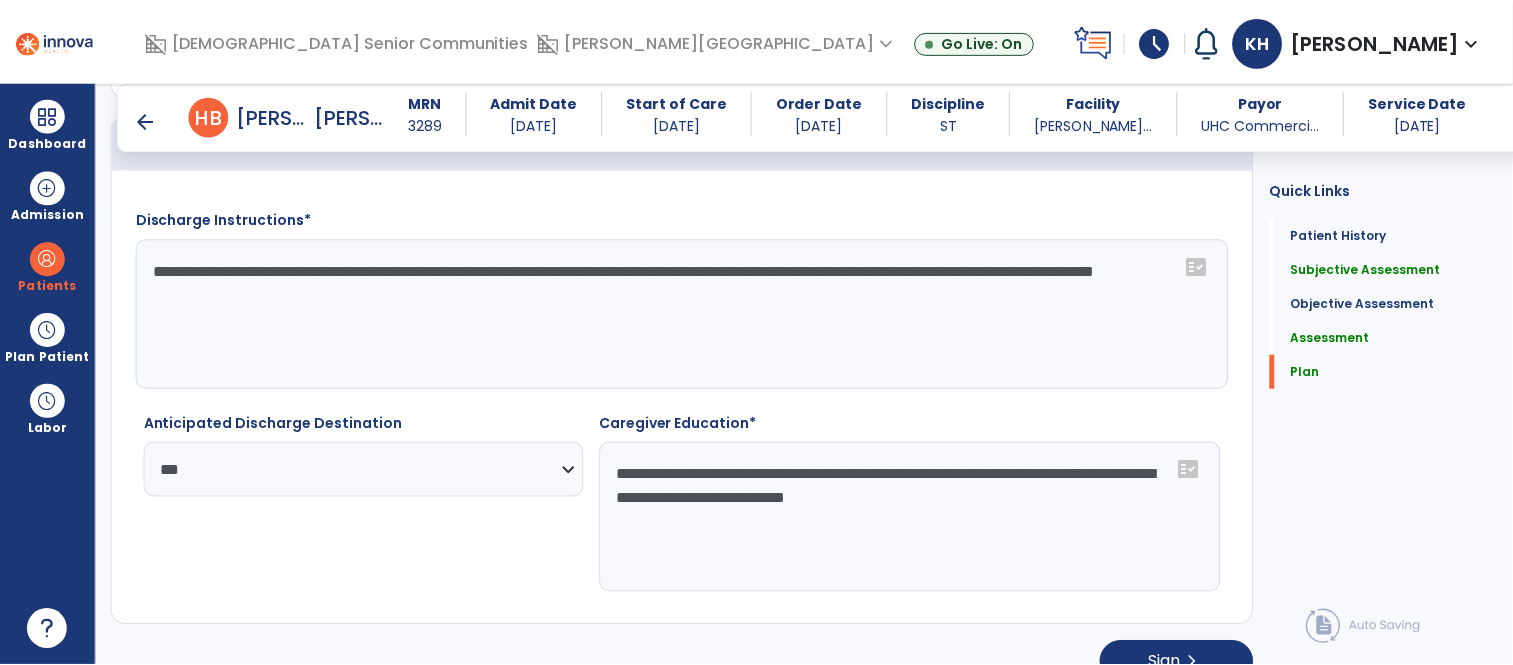 scroll, scrollTop: 2386, scrollLeft: 0, axis: vertical 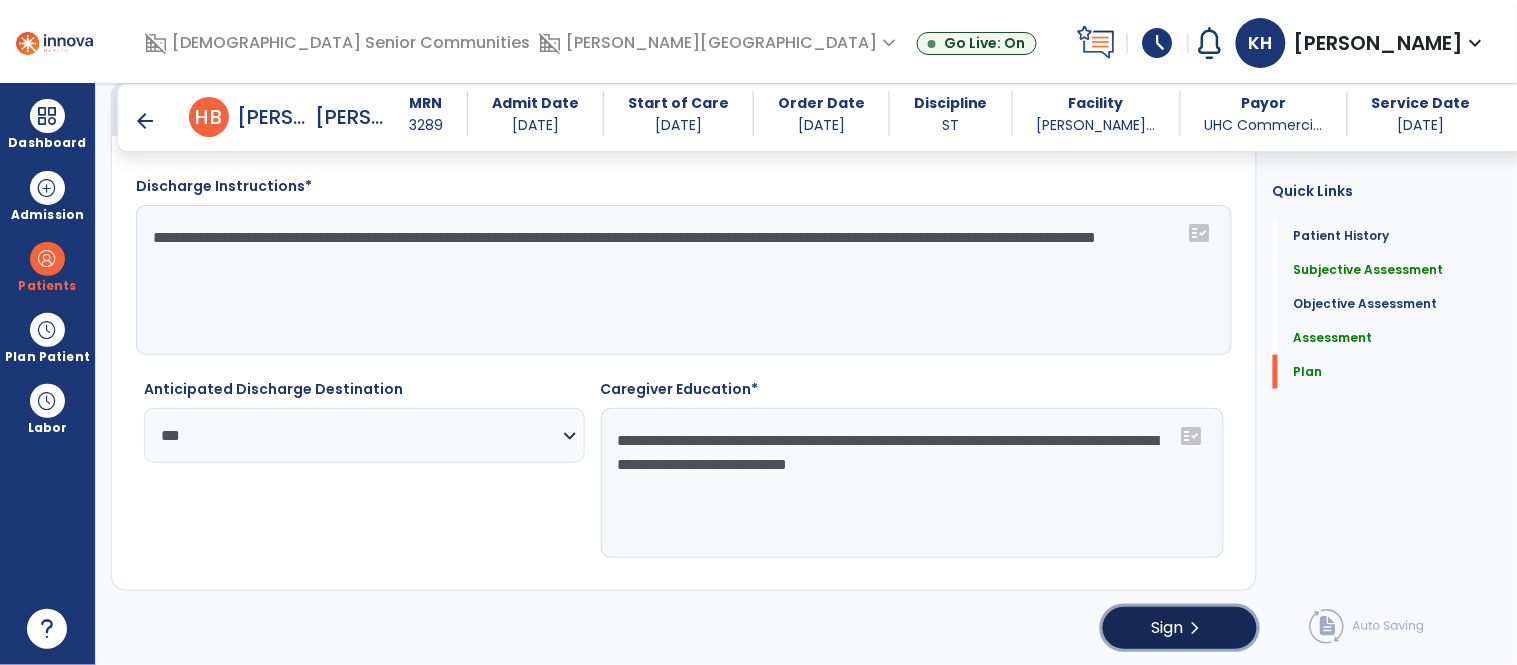 click on "chevron_right" 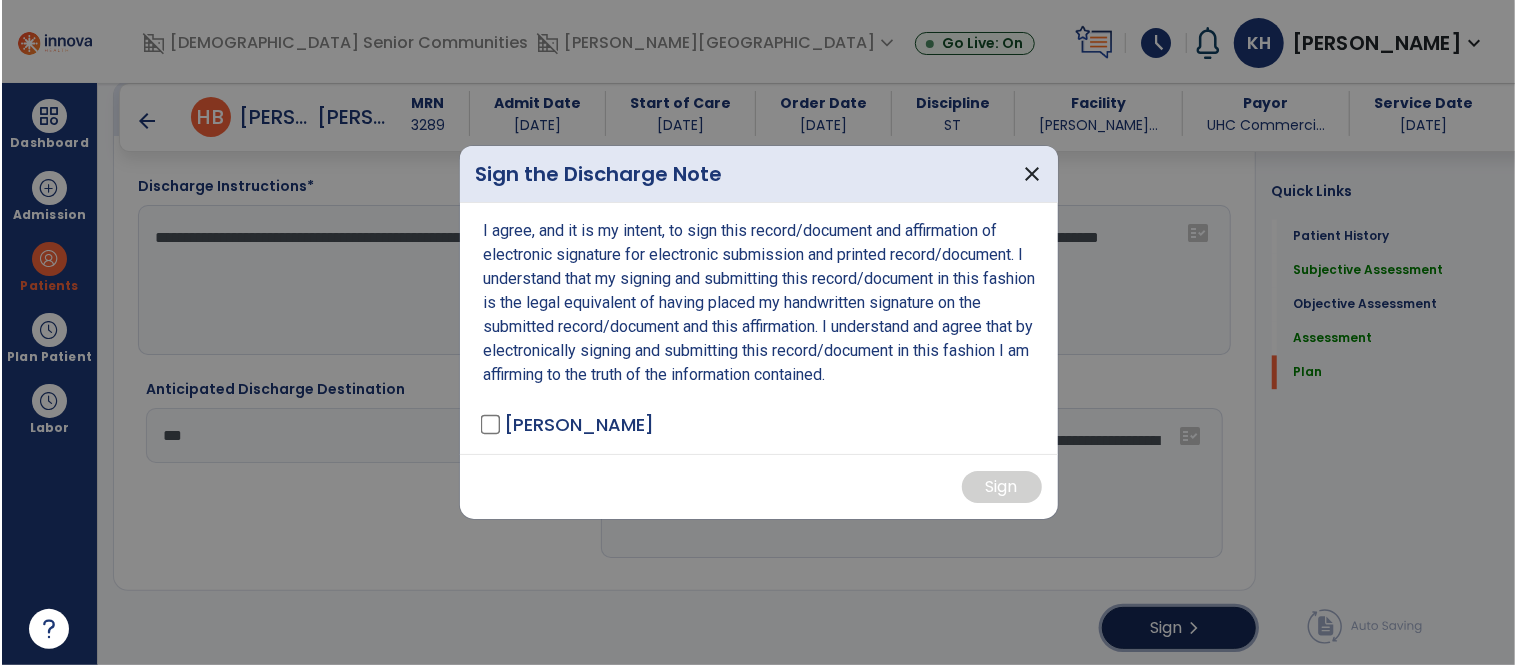 scroll, scrollTop: 2386, scrollLeft: 0, axis: vertical 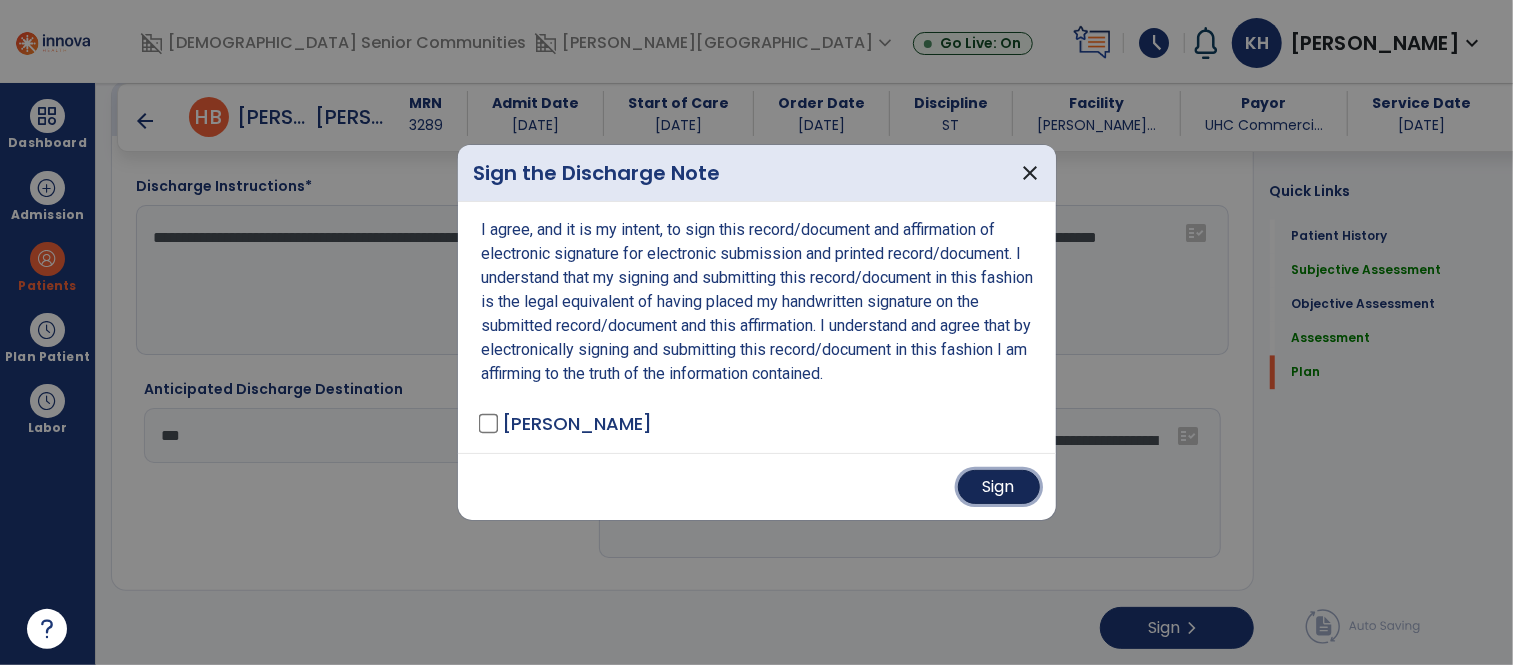 click on "Sign" at bounding box center (999, 487) 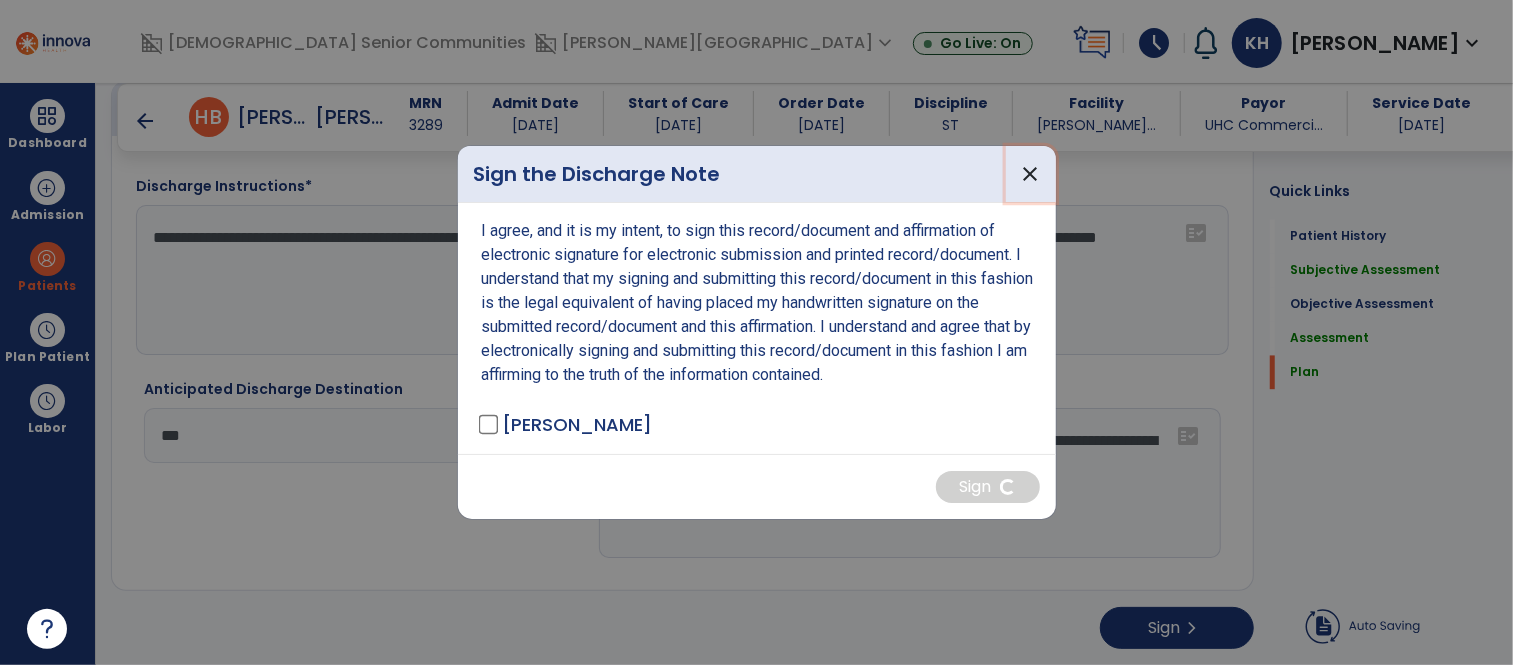 click on "close" at bounding box center (1031, 174) 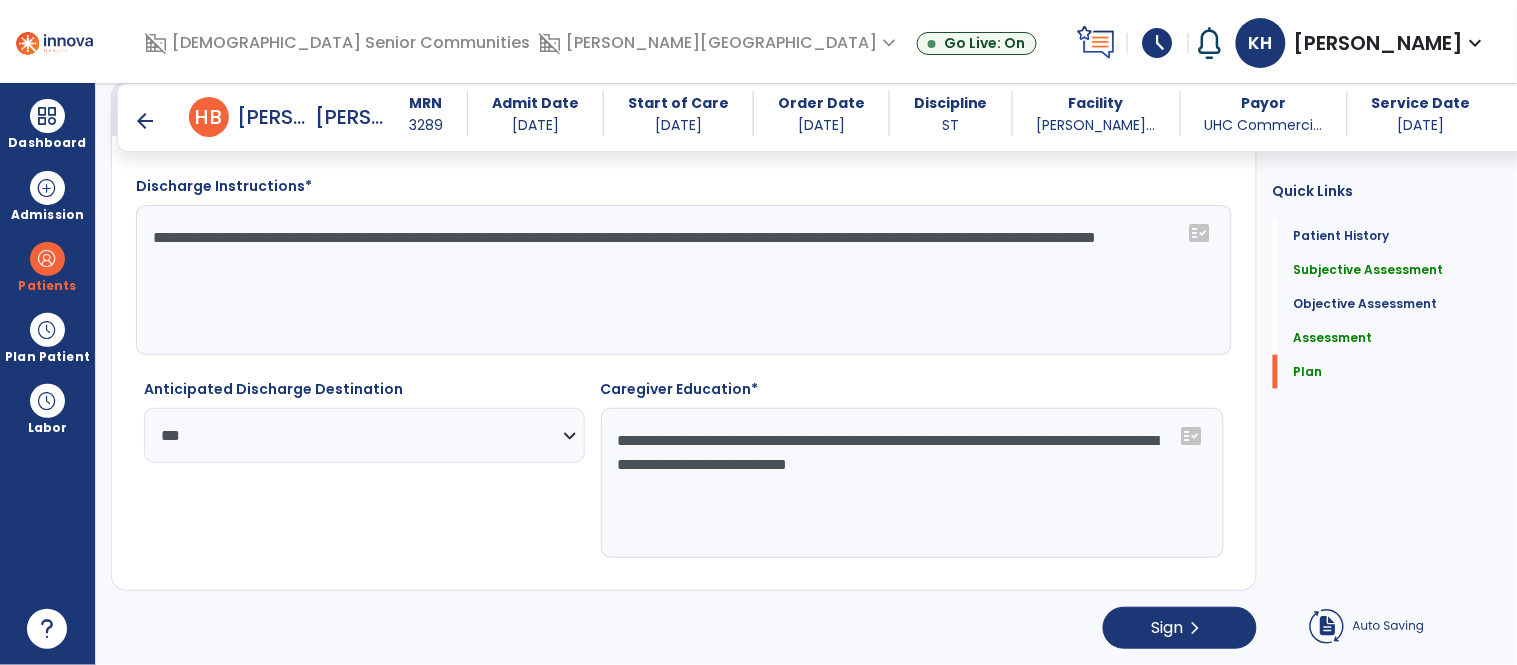 click on "**********" 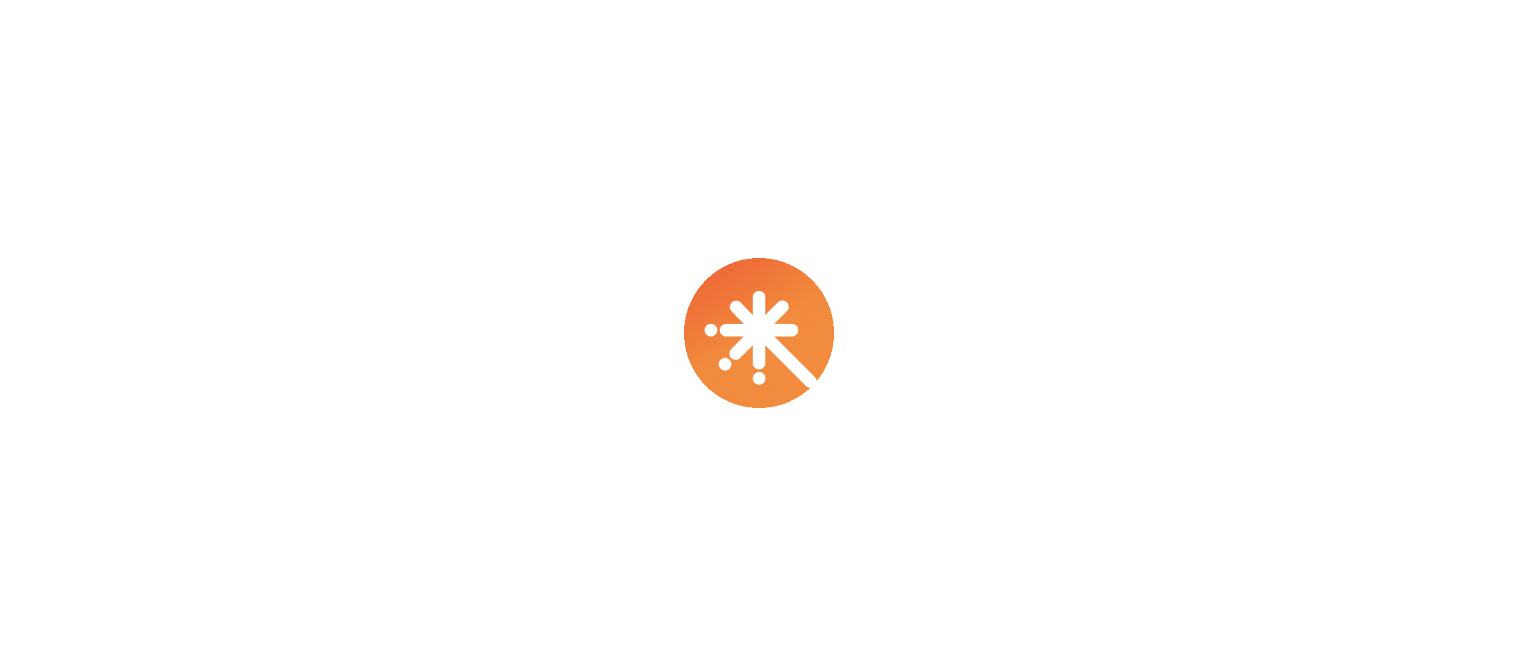 scroll, scrollTop: 0, scrollLeft: 0, axis: both 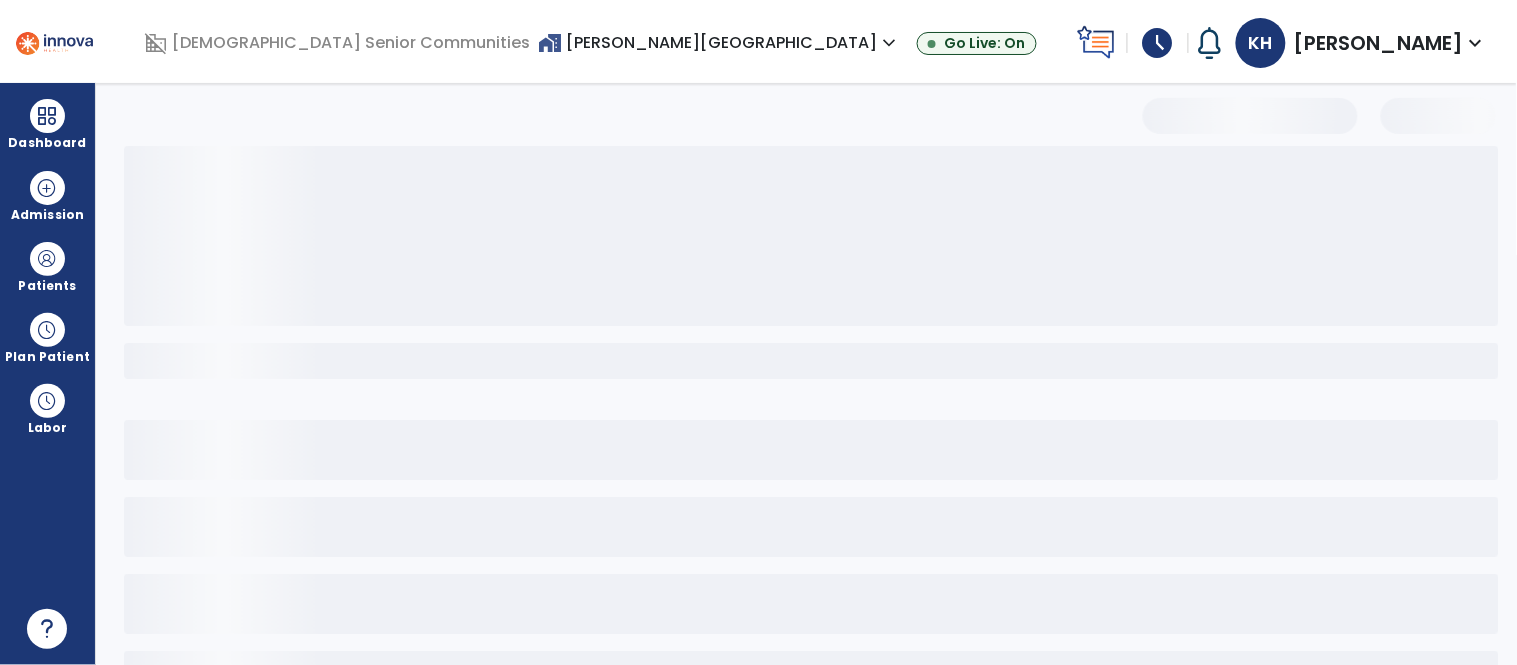 select on "***" 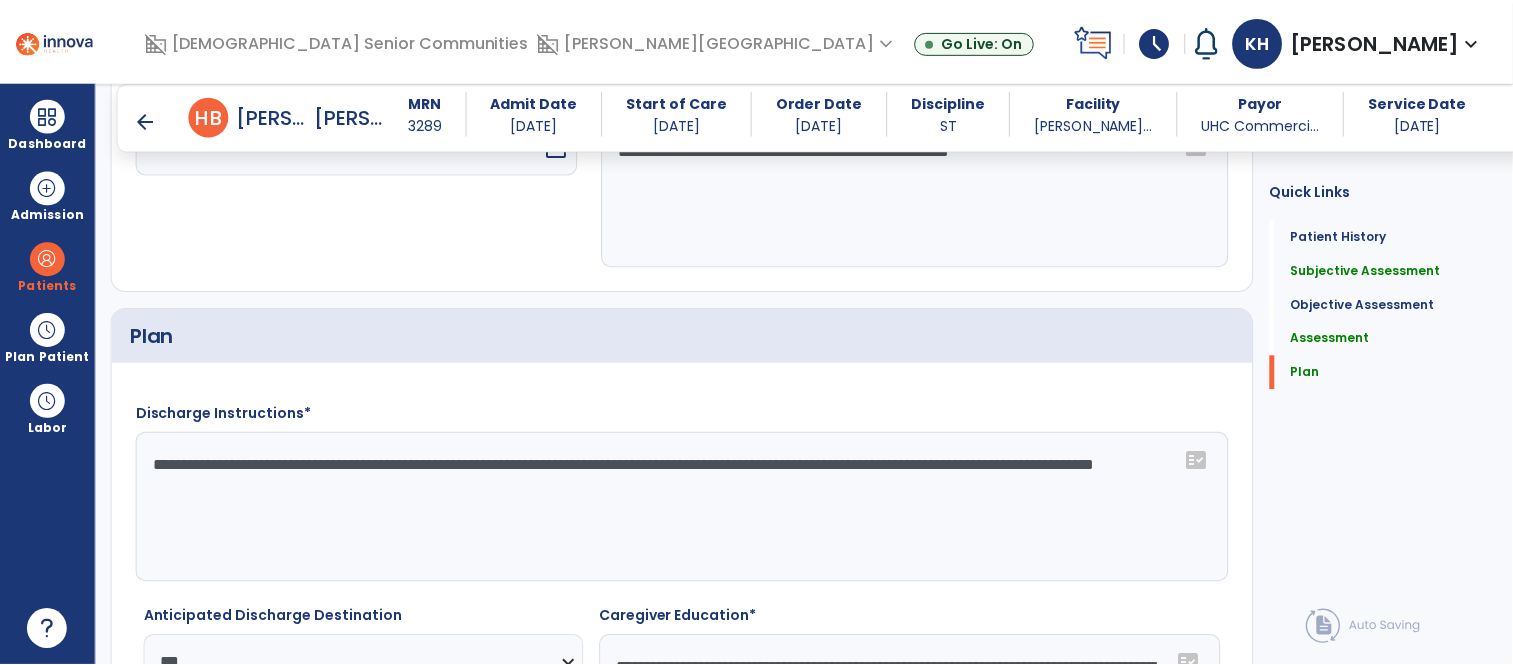 scroll, scrollTop: 2386, scrollLeft: 0, axis: vertical 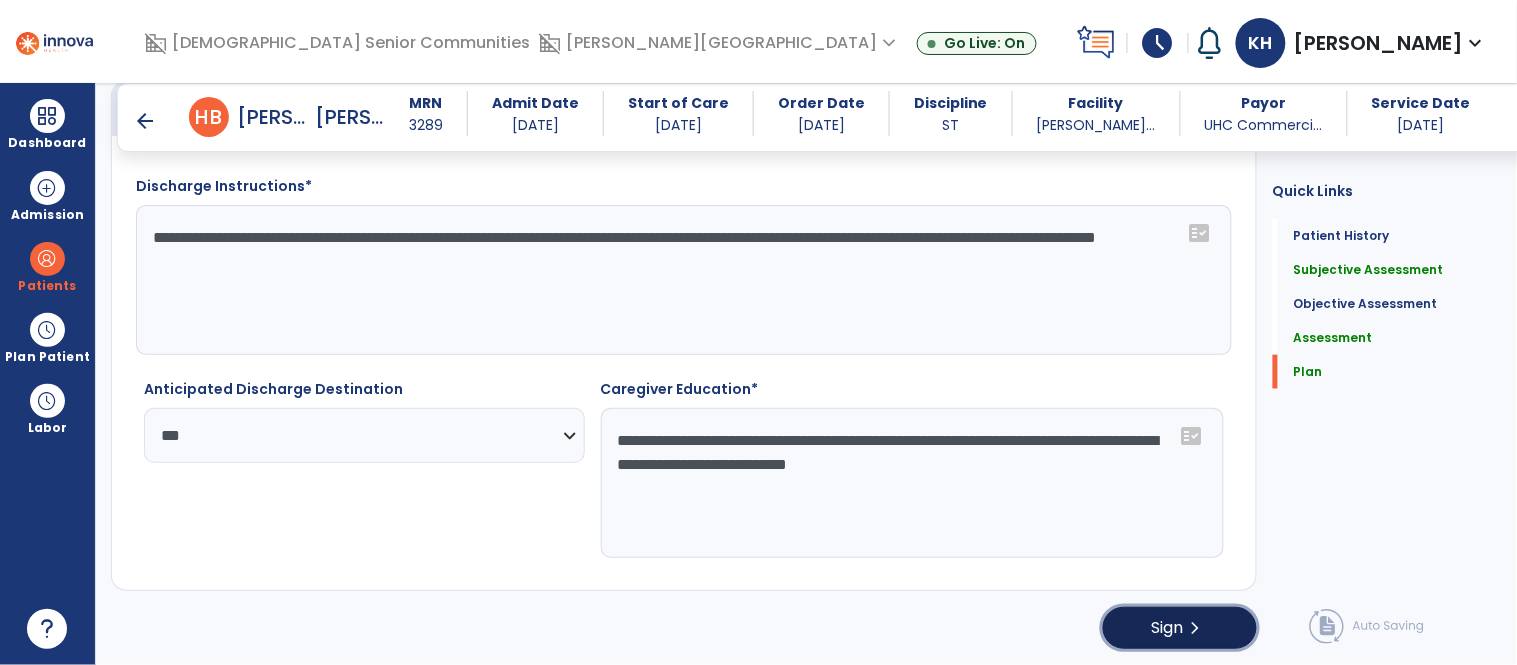 click on "Sign" 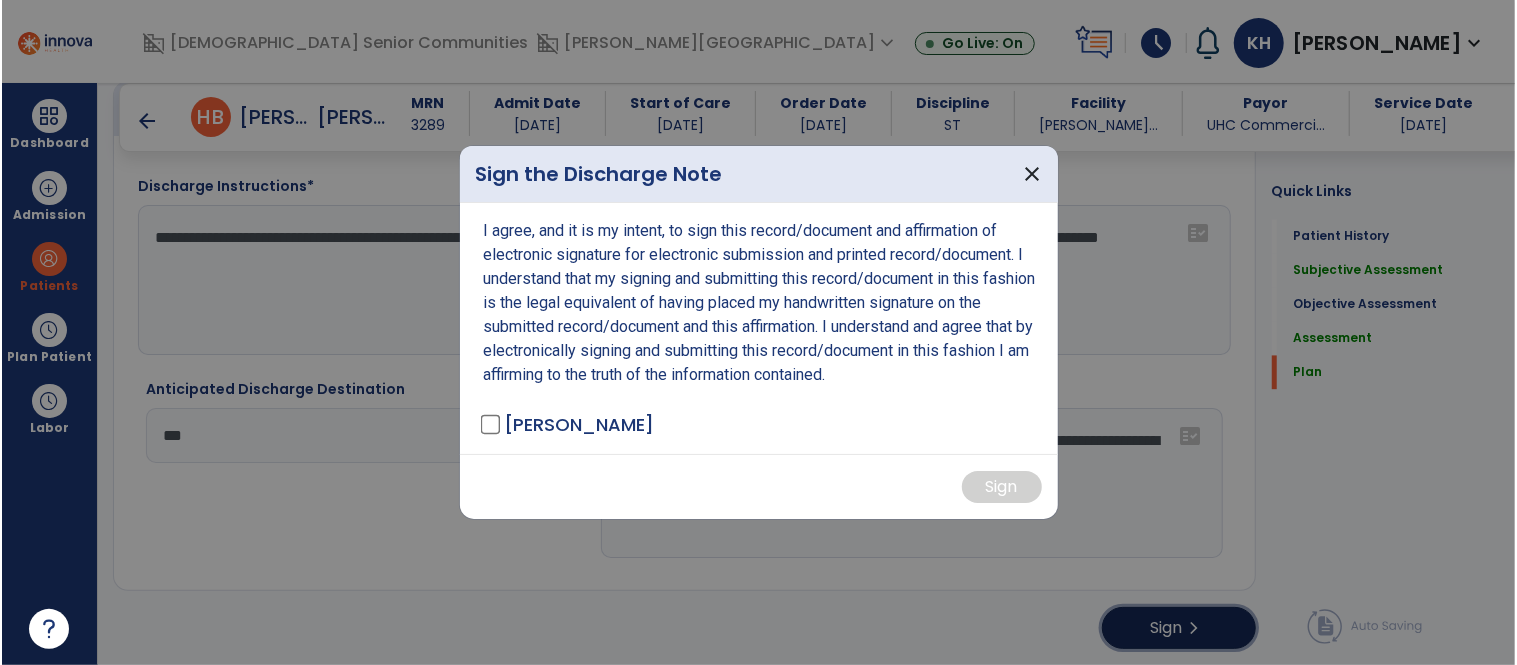 scroll, scrollTop: 2386, scrollLeft: 0, axis: vertical 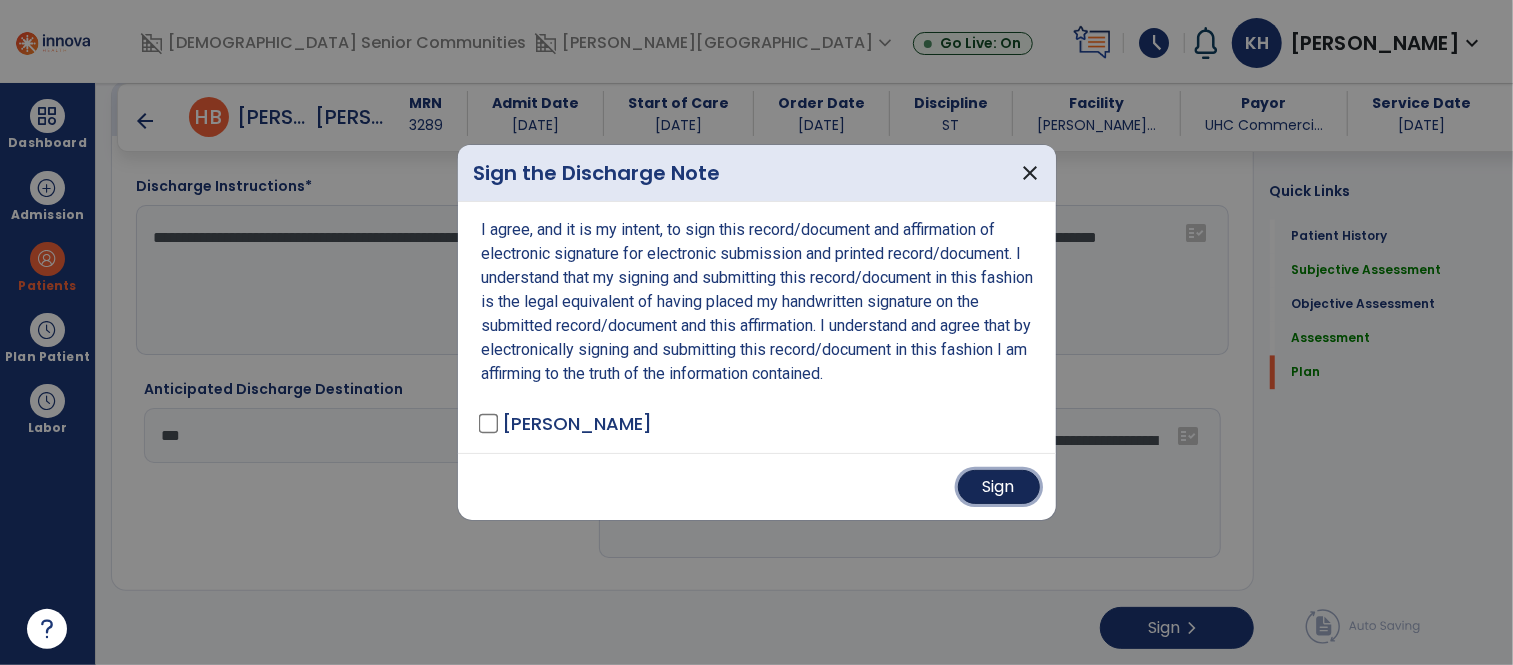 click on "Sign" at bounding box center [999, 487] 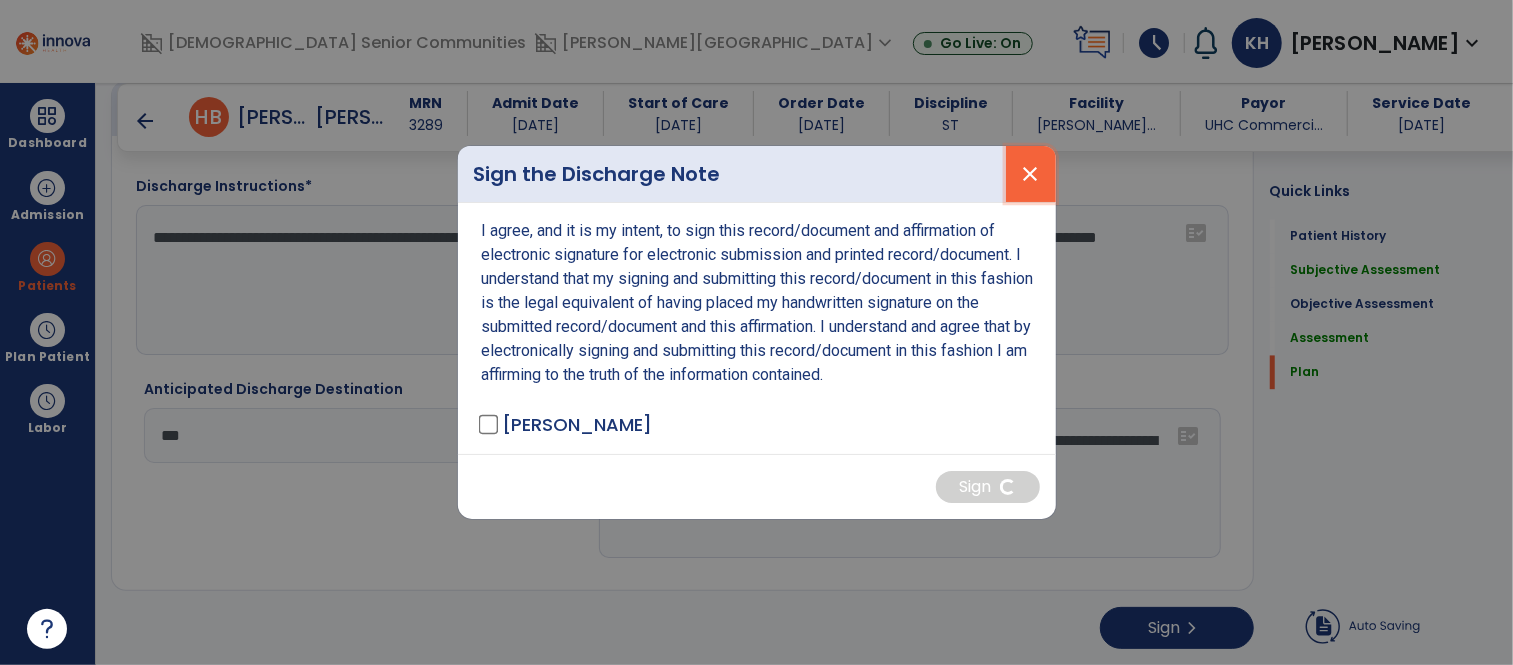 click on "close" at bounding box center (1031, 174) 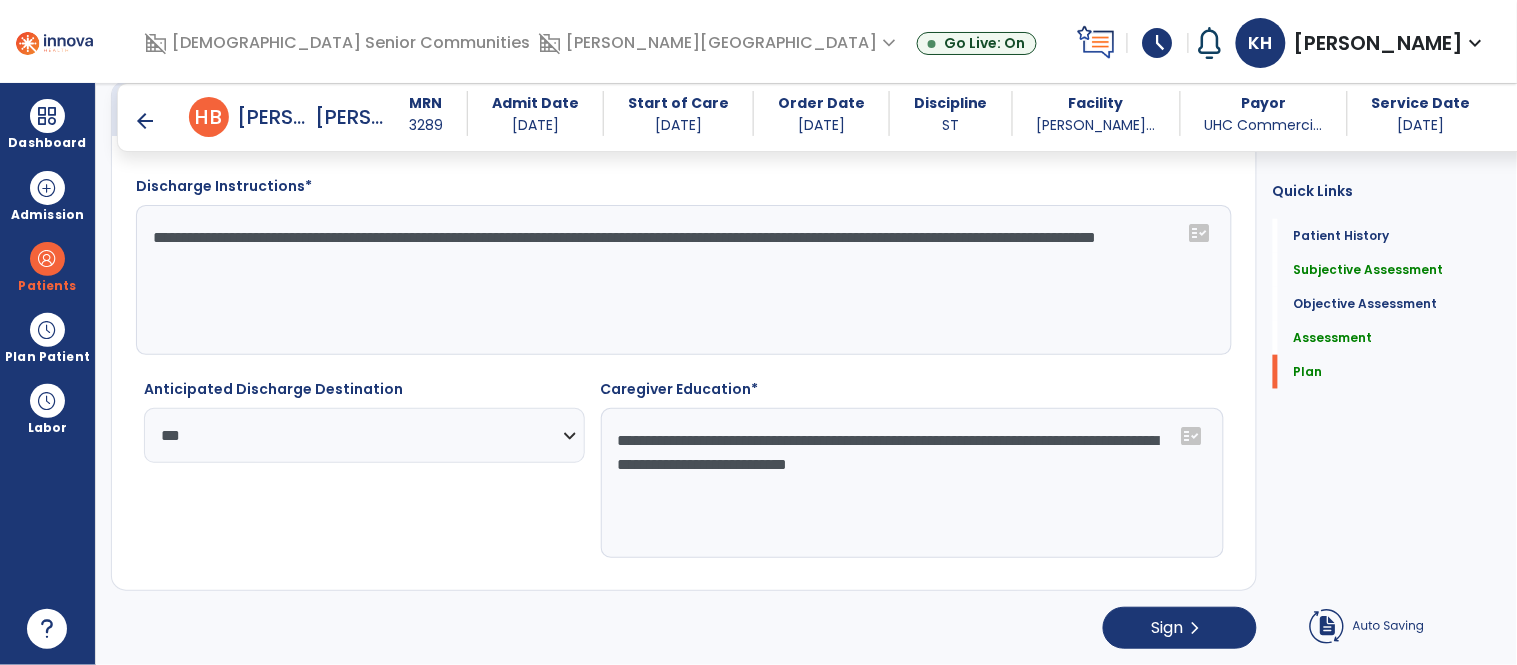 click on "arrow_back" at bounding box center [145, 121] 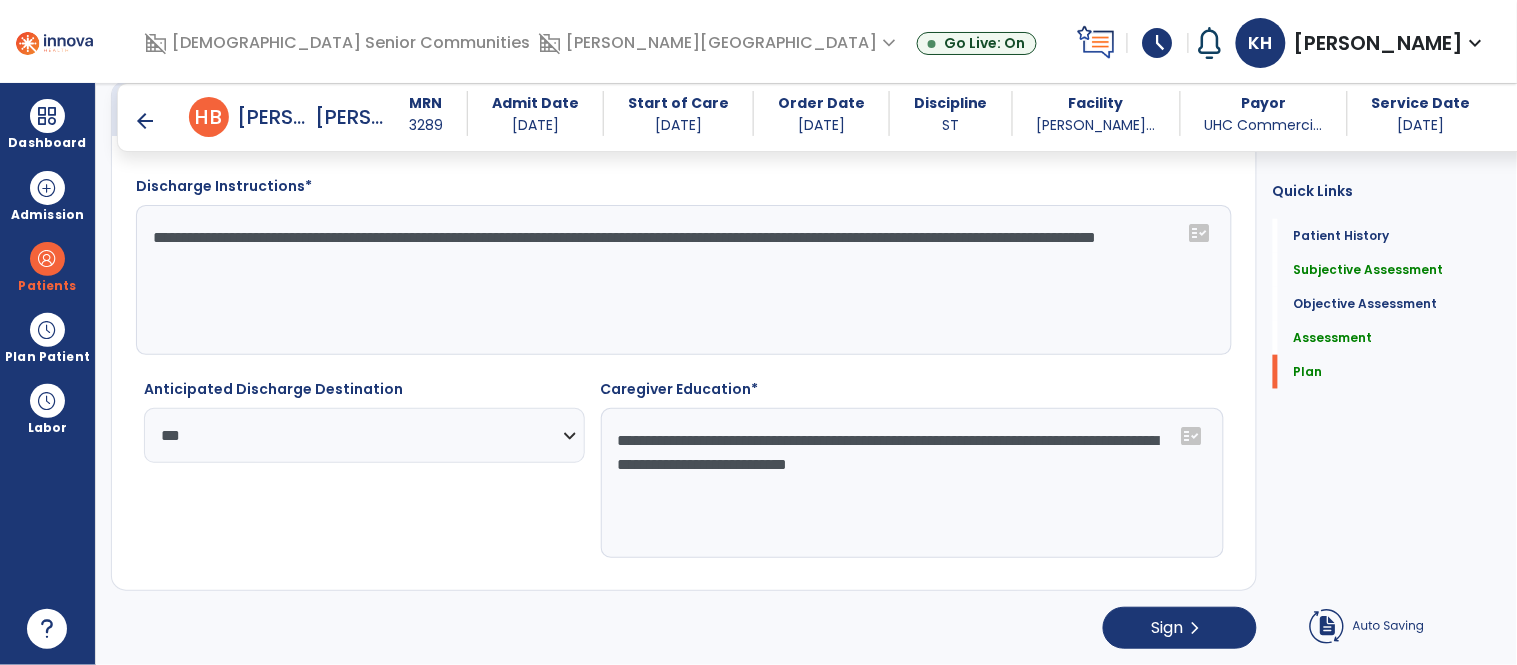 click 